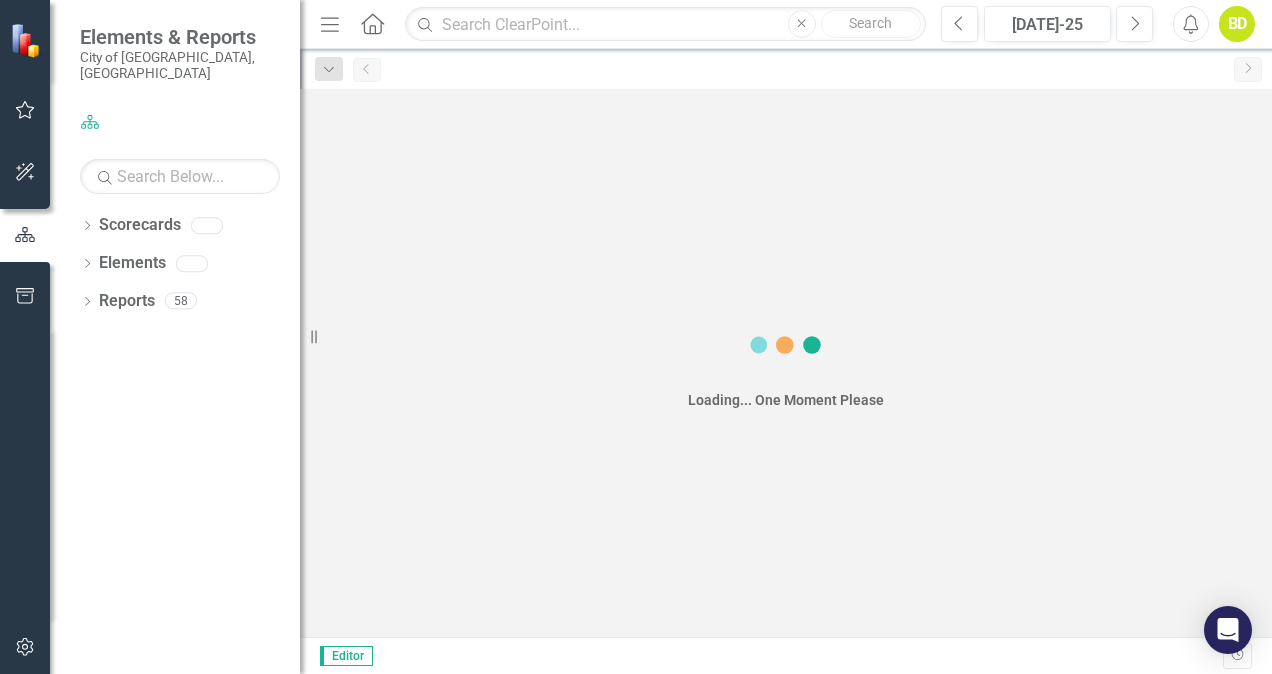 scroll, scrollTop: 0, scrollLeft: 0, axis: both 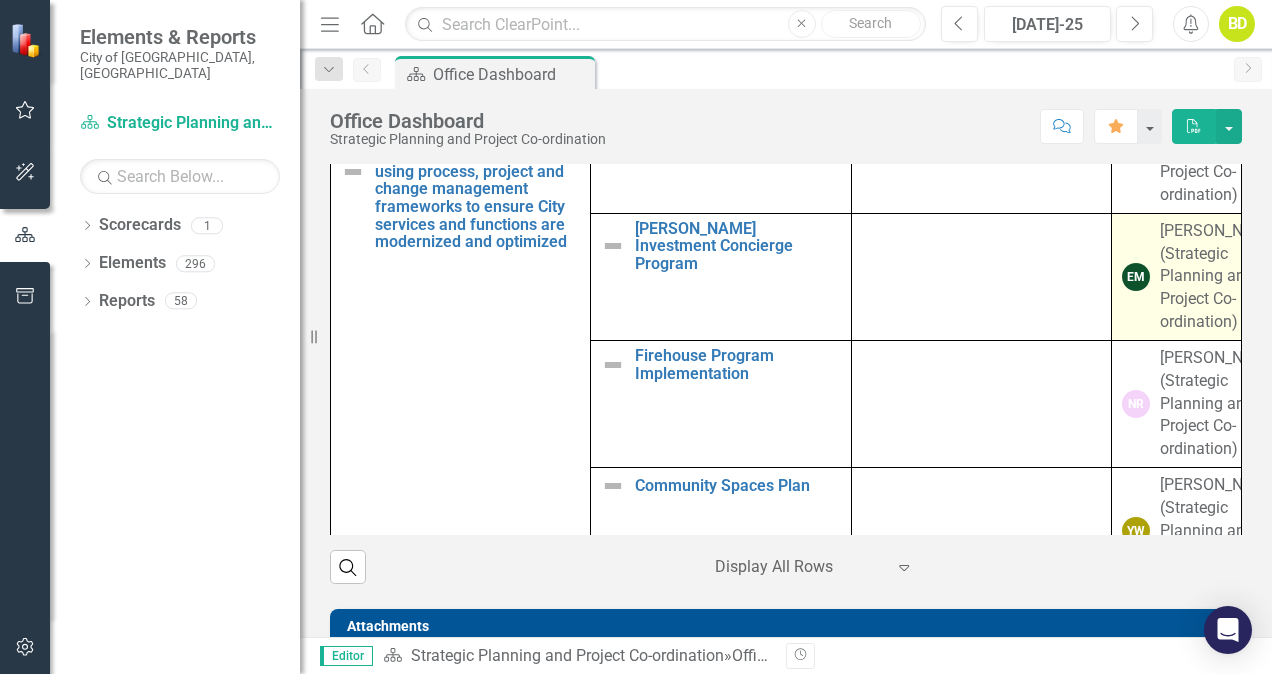 drag, startPoint x: 1106, startPoint y: 535, endPoint x: 1144, endPoint y: 352, distance: 186.90372 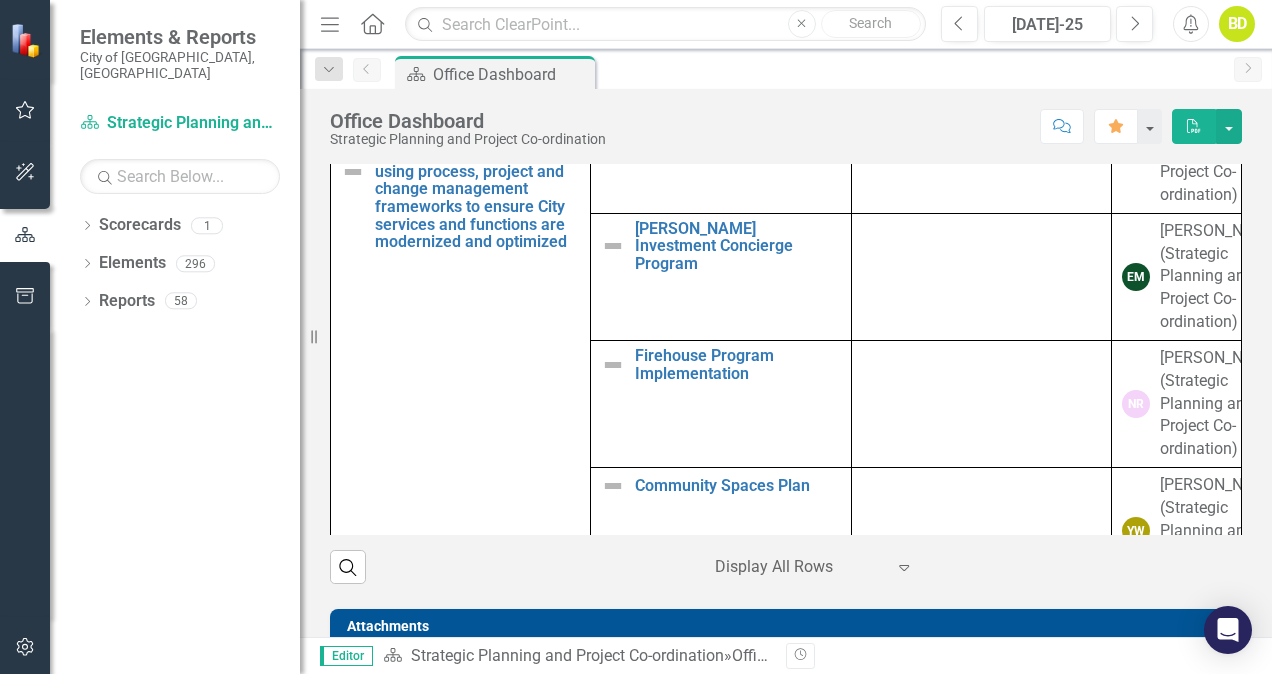click on "Objectives Key Activities Quarterly Update (Key Accomplishments or Issues) Reporter 2025 Business Plan [Objective #1] Lead, manage and deliver projects (non-infrastructure/construction/IT) using process, project and change management frameworks to ensure City services and functions are modernized and optimized Edit Edit Objective Link Open Element Sports Village Operating Model Edit Edit Key Activity Link Open Element YW [PERSON_NAME] (Strategic Planning and Project Co-ordination) [PERSON_NAME] Investment Concierge Program Edit Edit Key Activity Link Open Element EM [PERSON_NAME] (Strategic Planning and Project Co-ordination) Firehouse Program Implementation  Edit Edit Key Activity Link Open Element NR [PERSON_NAME] (Strategic Planning and Project Co-ordination) Community Spaces Plan Edit Edit Key Activity Link Open Element YW [PERSON_NAME] (Strategic Planning and Project Co-ordination) Next Generation 911 Implementation Edit Edit Key Activity Link Open Element NR Edit Edit Key Activity Link Open Element NR NR" at bounding box center (786, 294) 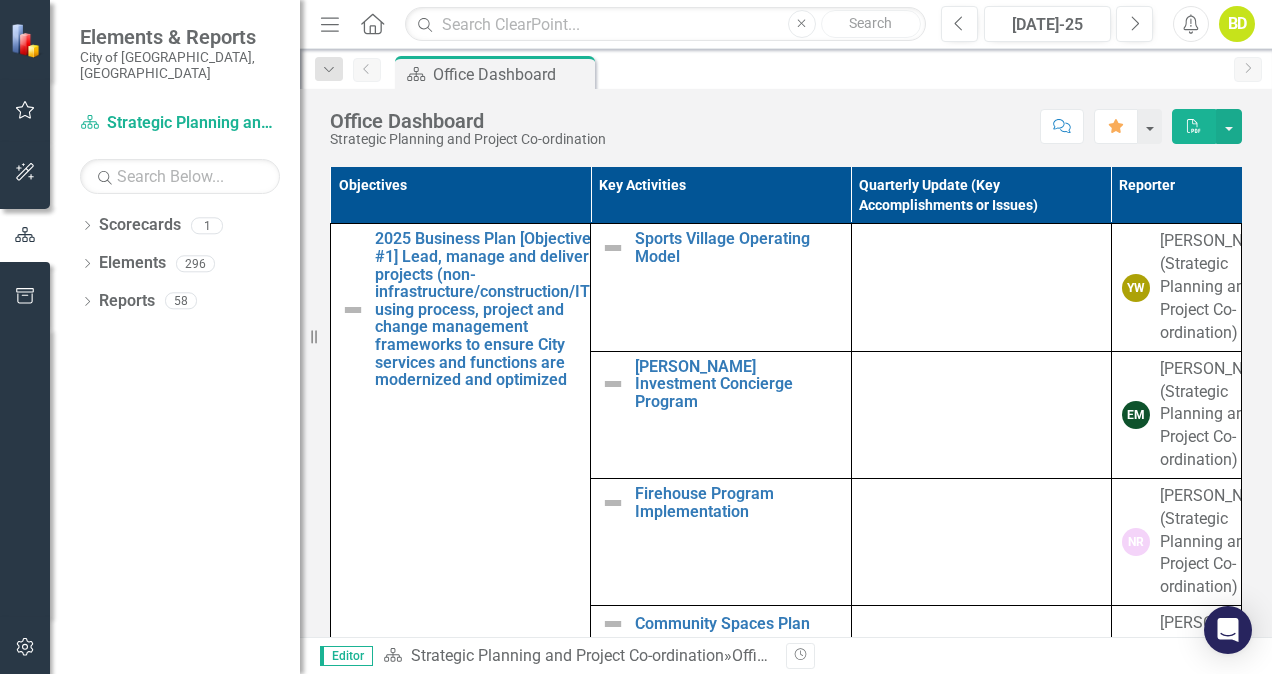 scroll, scrollTop: 1118, scrollLeft: 0, axis: vertical 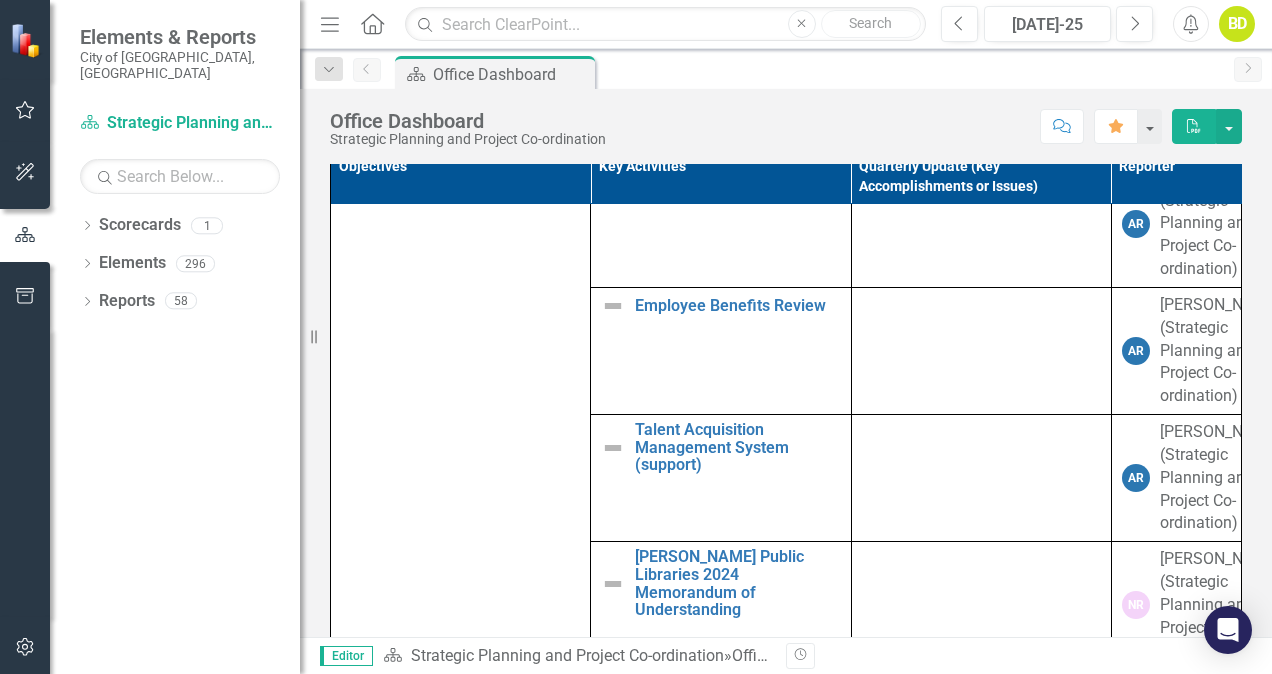 click on "Environmental, Sustainability, and Governance Audit" at bounding box center [737, -189] 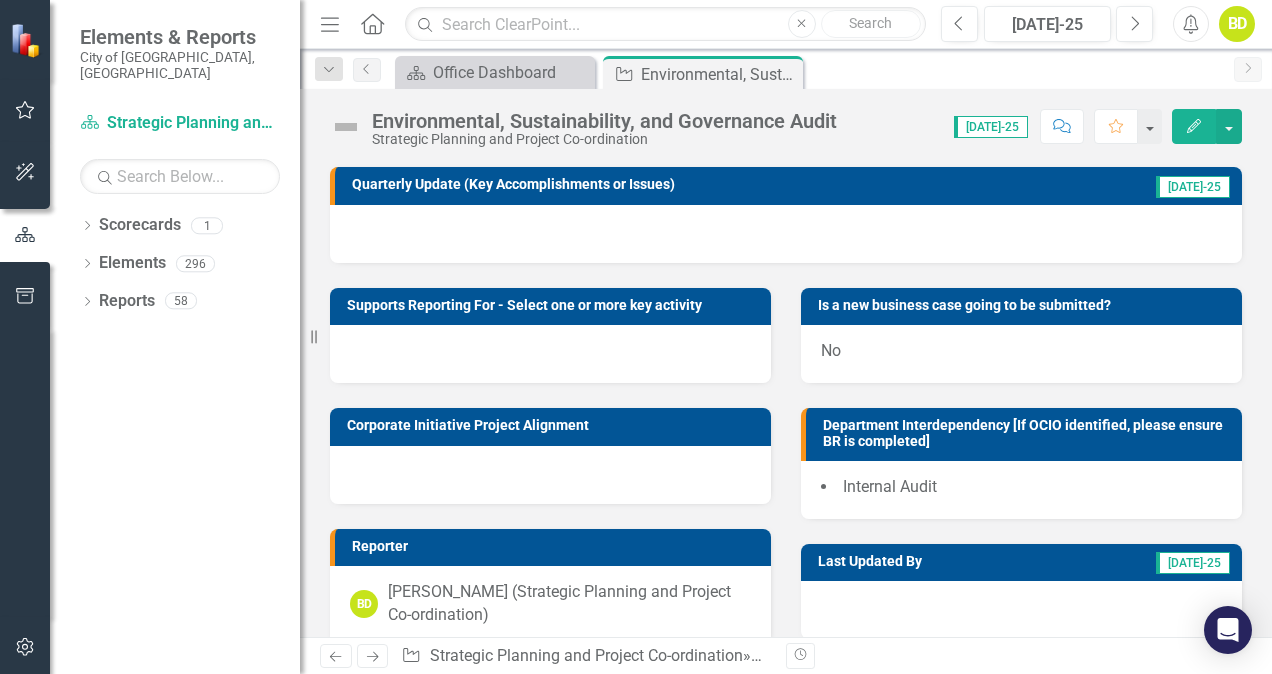 scroll, scrollTop: 110, scrollLeft: 0, axis: vertical 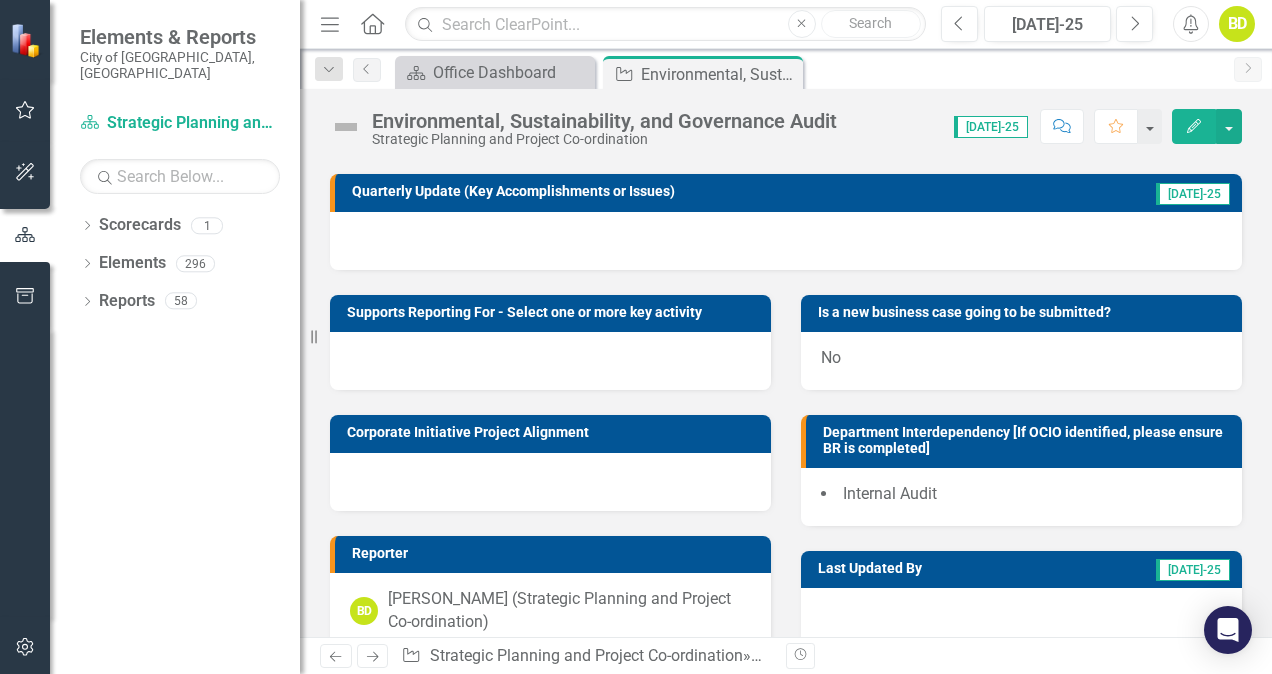 click at bounding box center [786, 241] 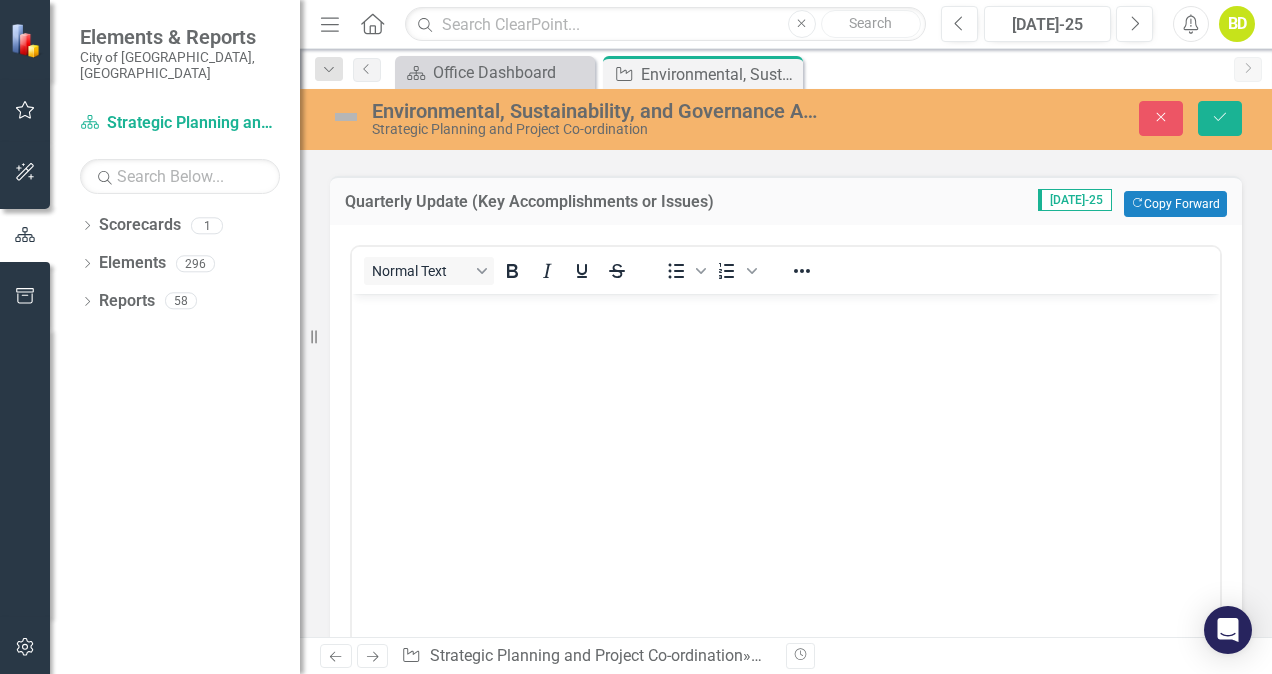 scroll, scrollTop: 0, scrollLeft: 0, axis: both 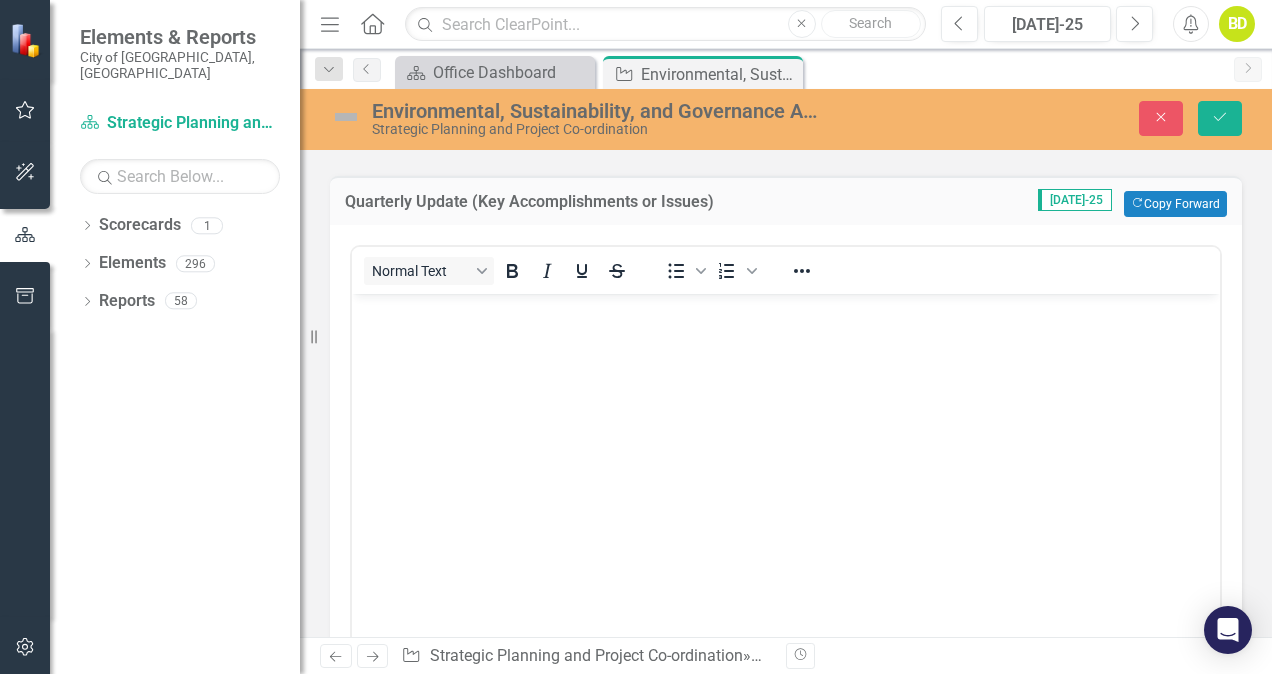 click at bounding box center (786, 443) 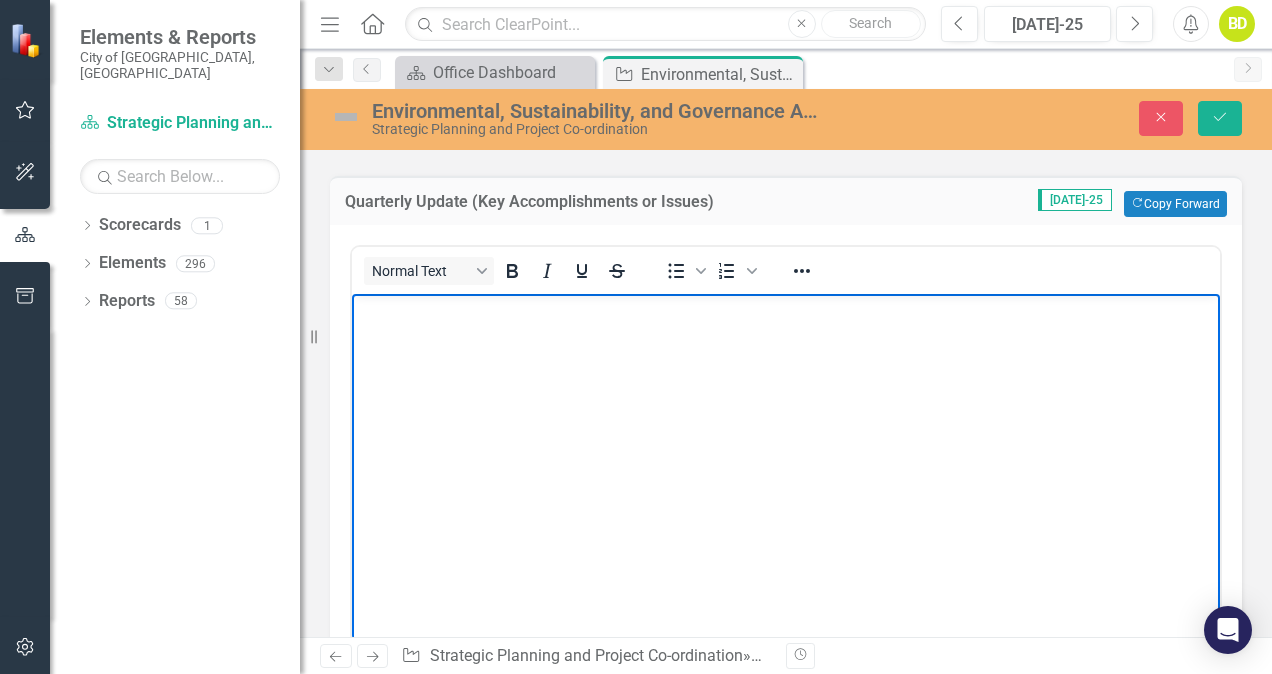 click on "Scorecard Office Dashboard Close Key Activity Environmental, Sustainability, and Governance Audit Pin Close" at bounding box center (807, 72) 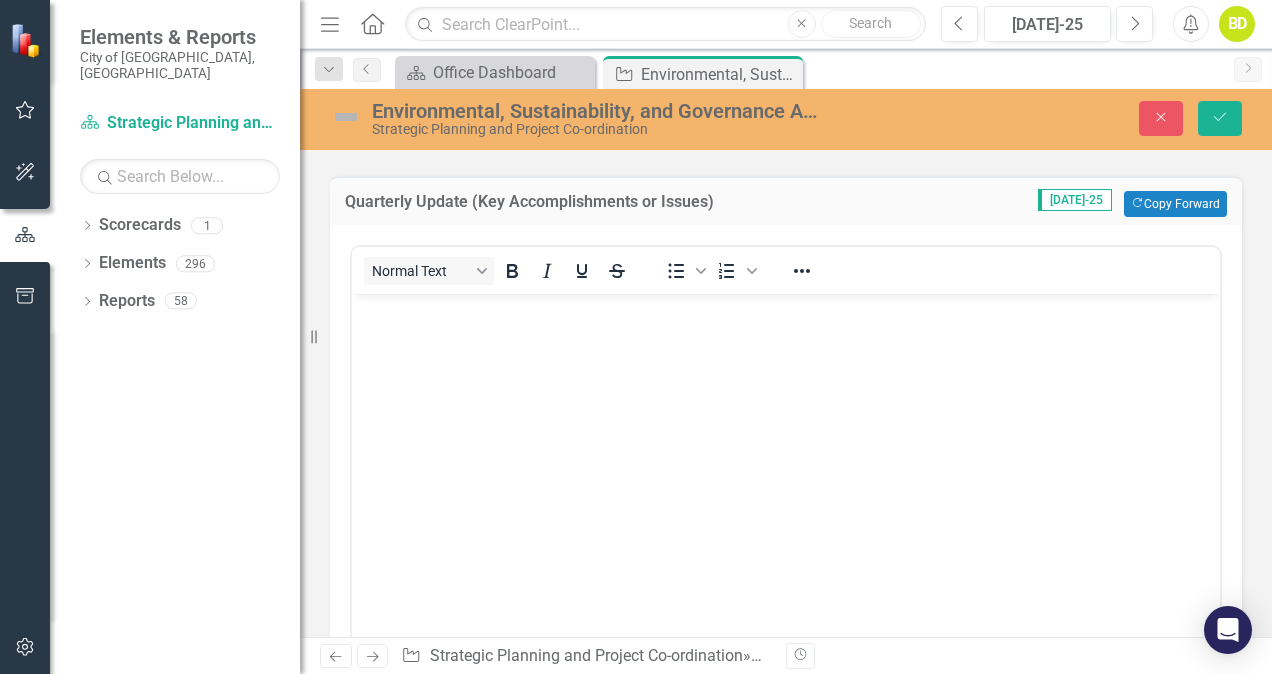 scroll, scrollTop: 0, scrollLeft: 0, axis: both 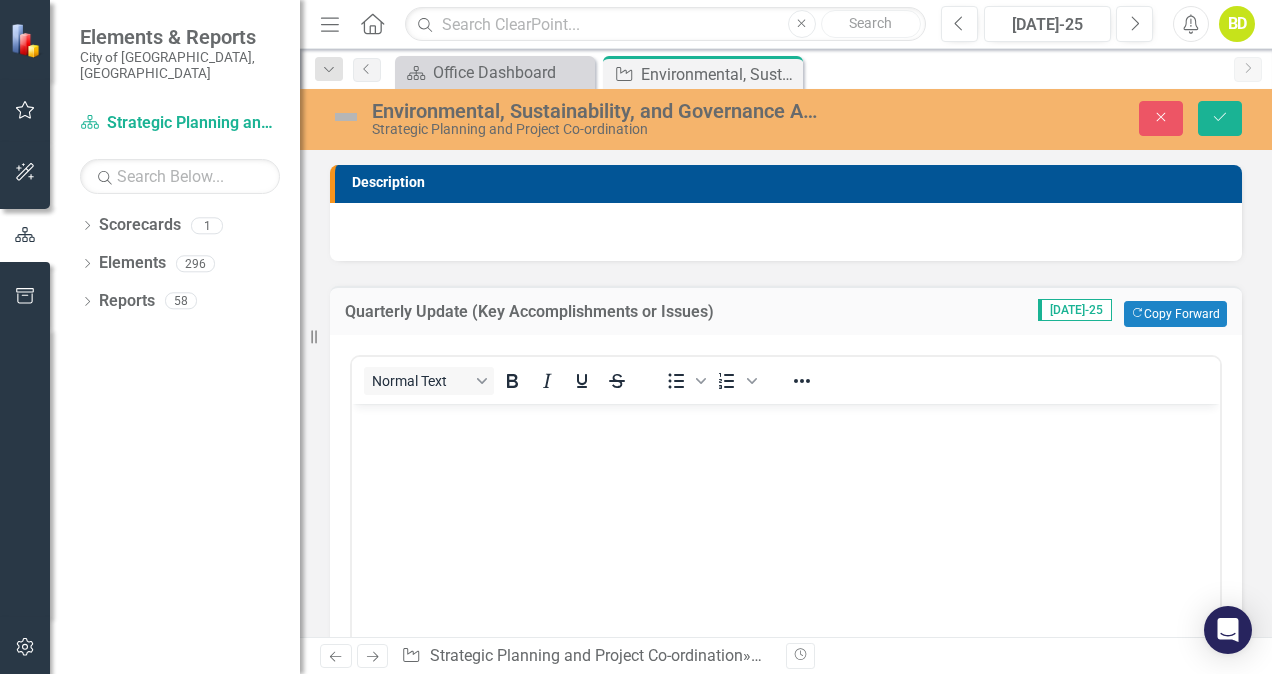 click at bounding box center [786, 232] 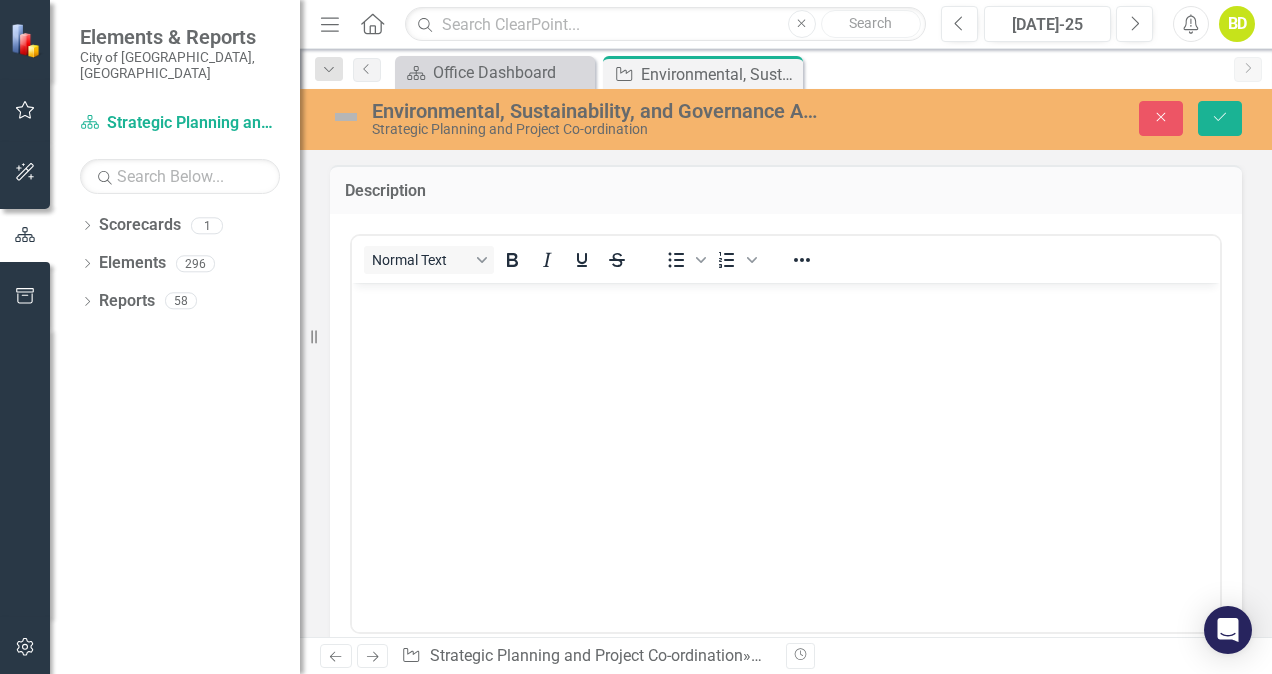 scroll, scrollTop: 0, scrollLeft: 0, axis: both 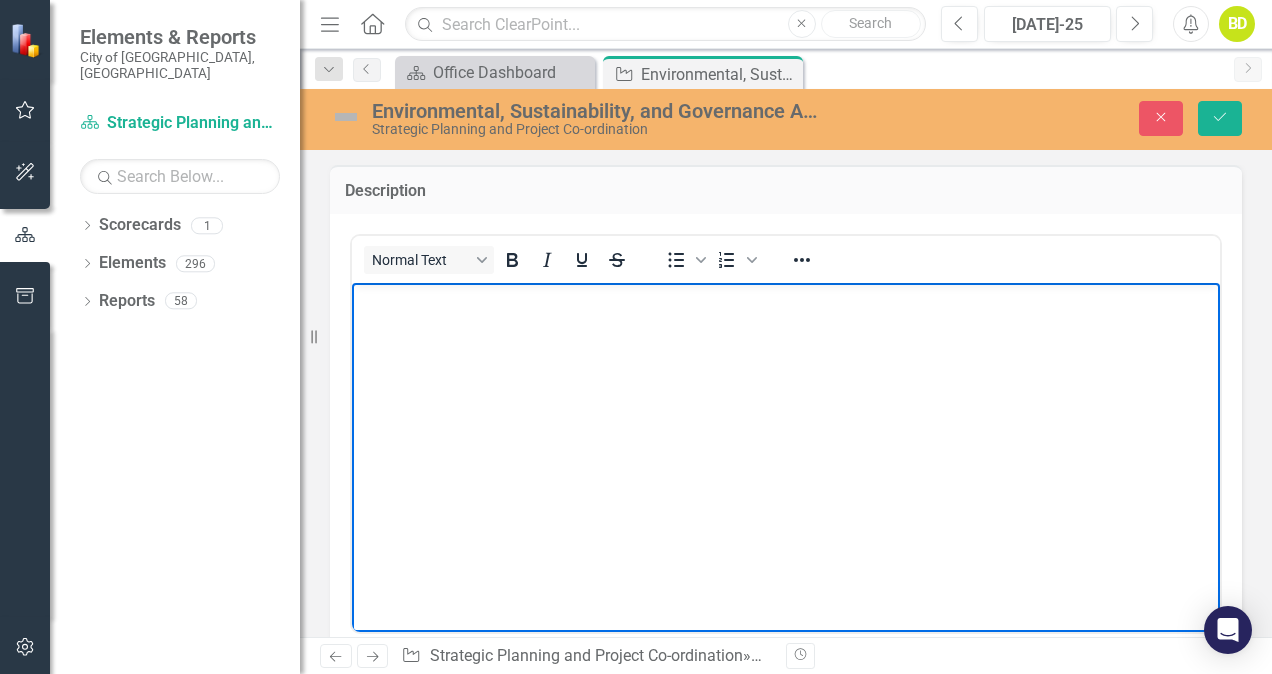click at bounding box center [786, 432] 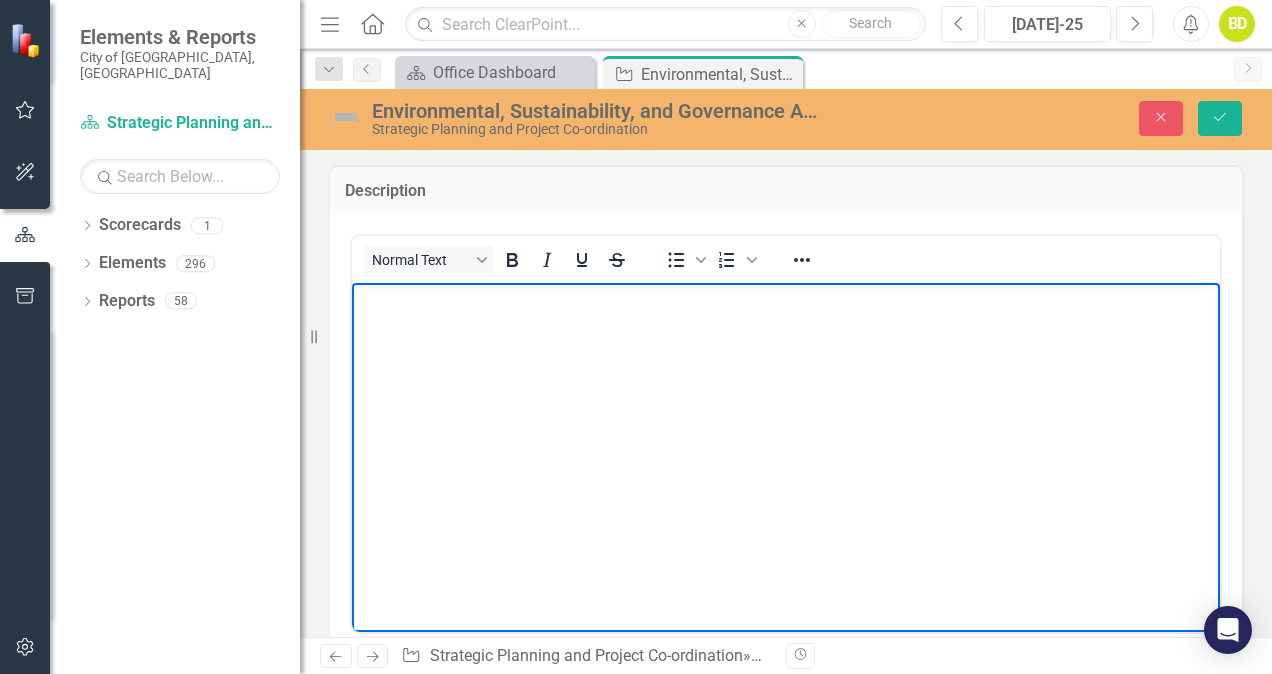 click at bounding box center [786, 432] 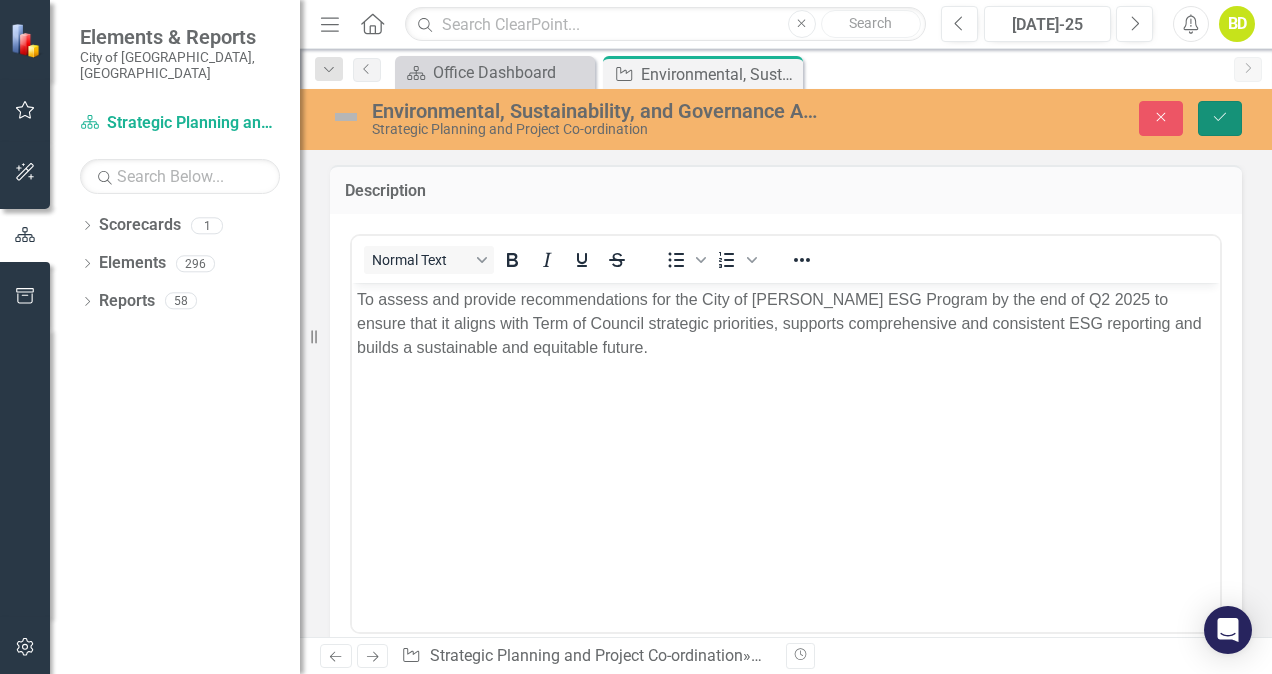 click on "Save" 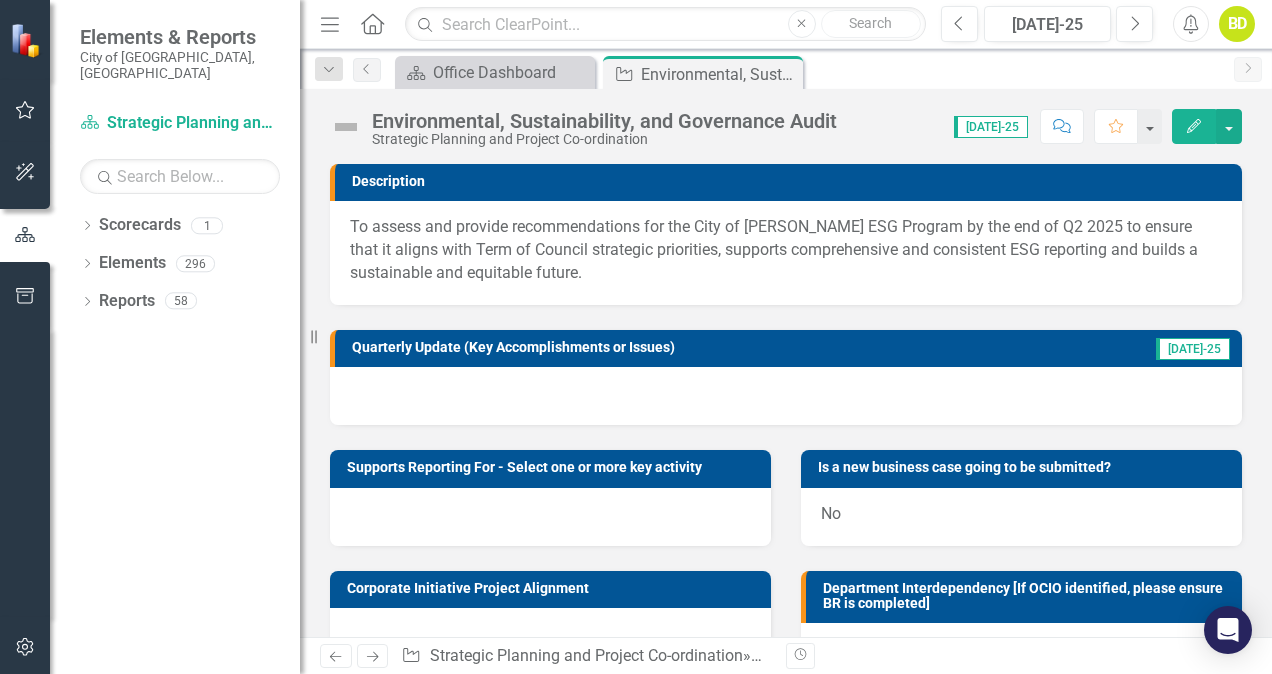 click at bounding box center [346, 127] 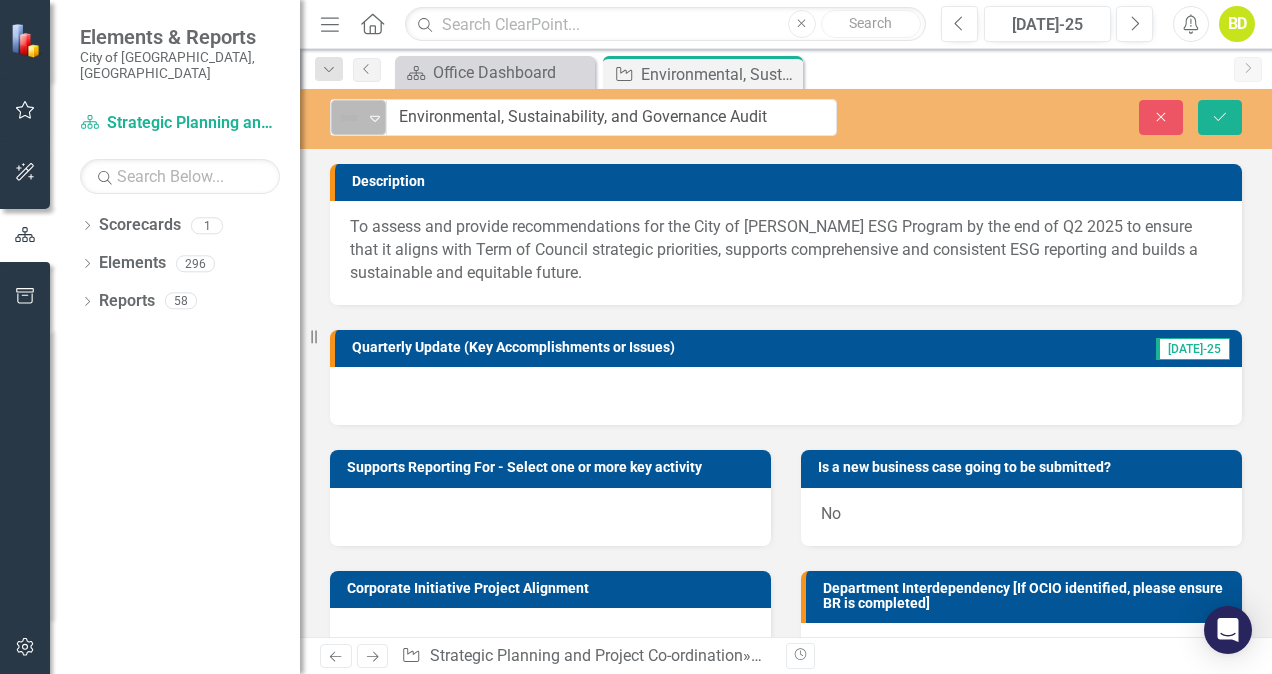 click 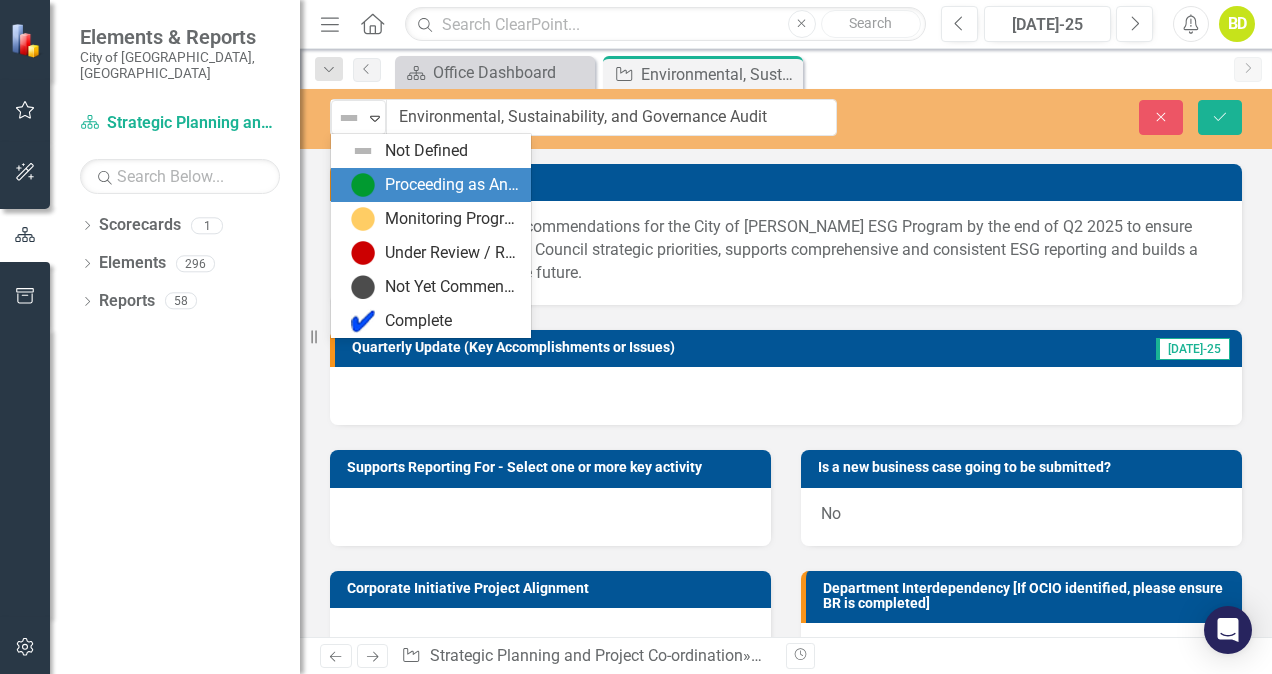 click on "Proceeding as Anticipated" at bounding box center (452, 185) 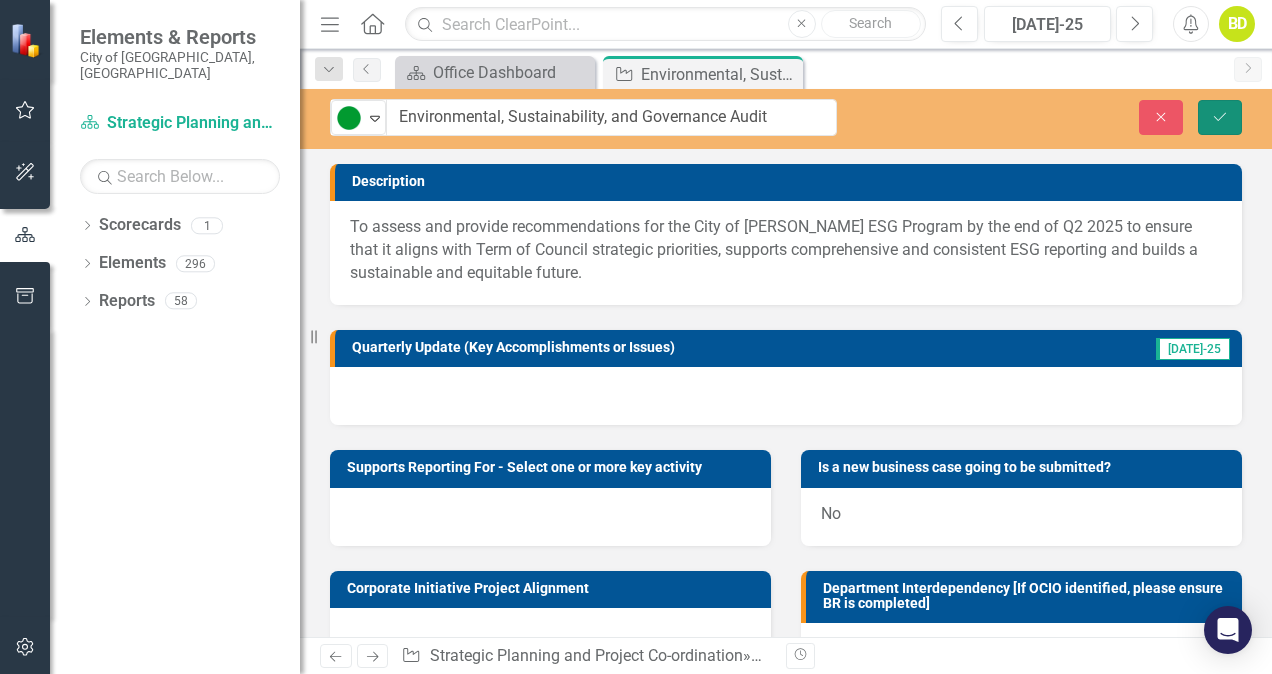 click on "Save" at bounding box center [1220, 117] 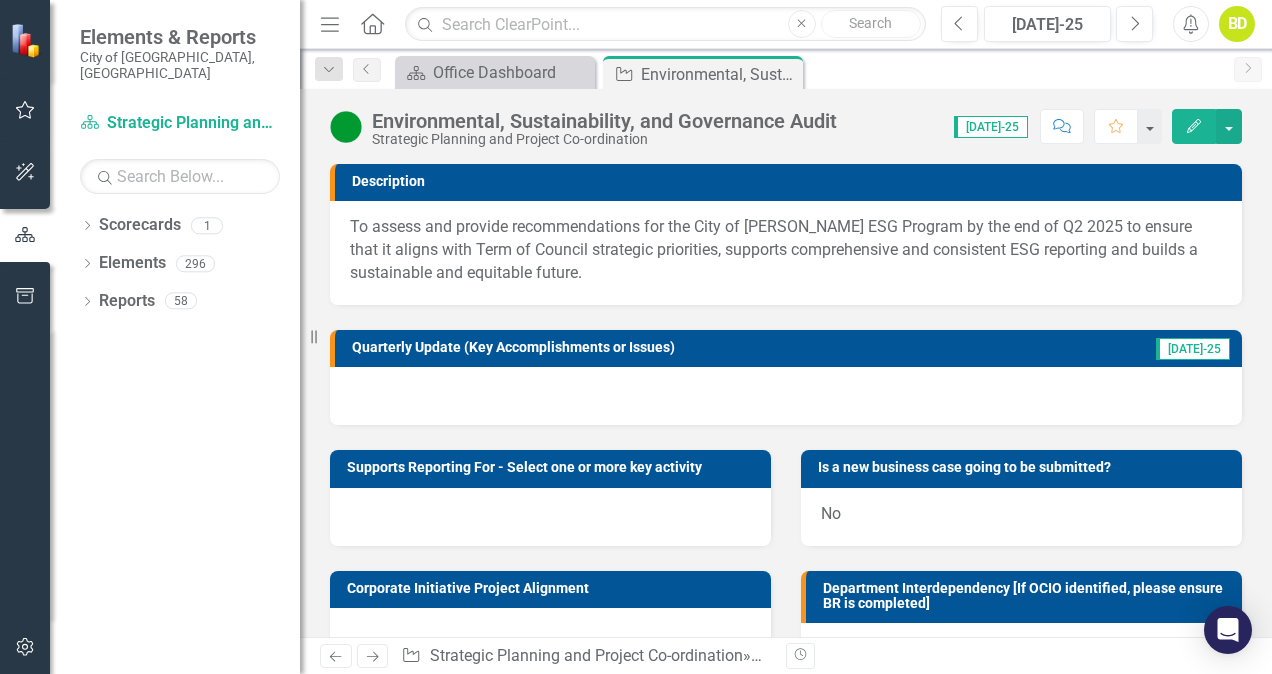 click at bounding box center (786, 396) 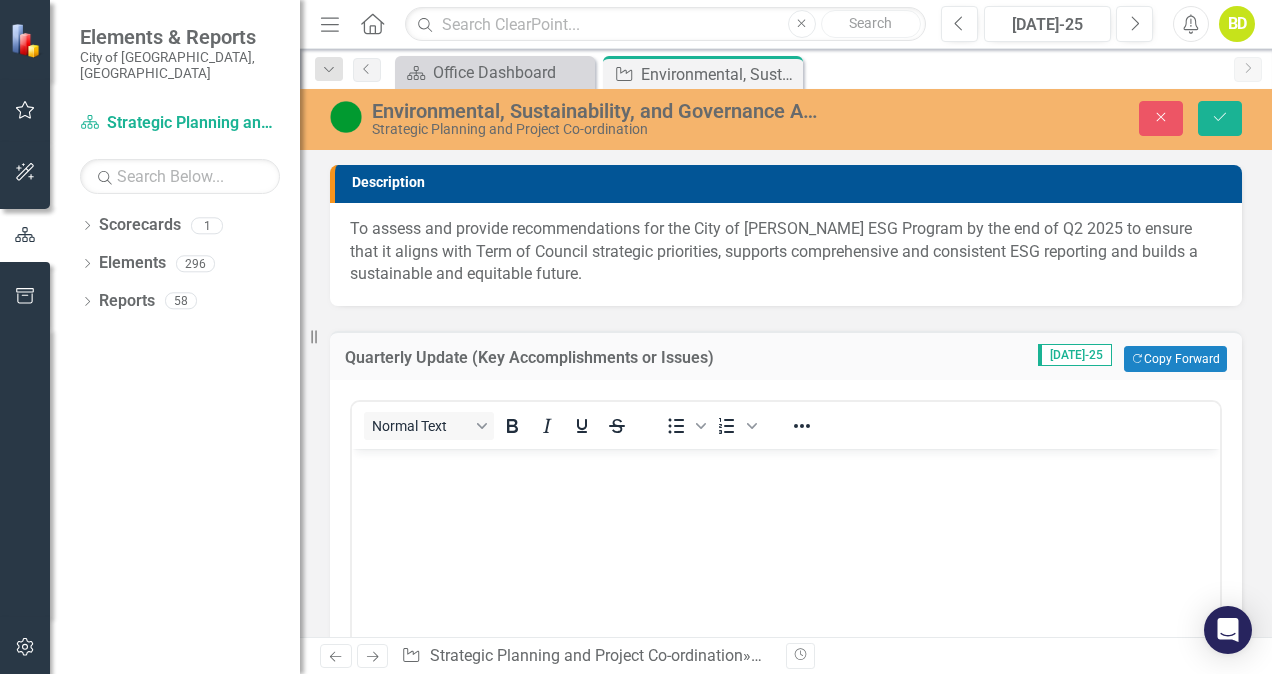 scroll, scrollTop: 0, scrollLeft: 0, axis: both 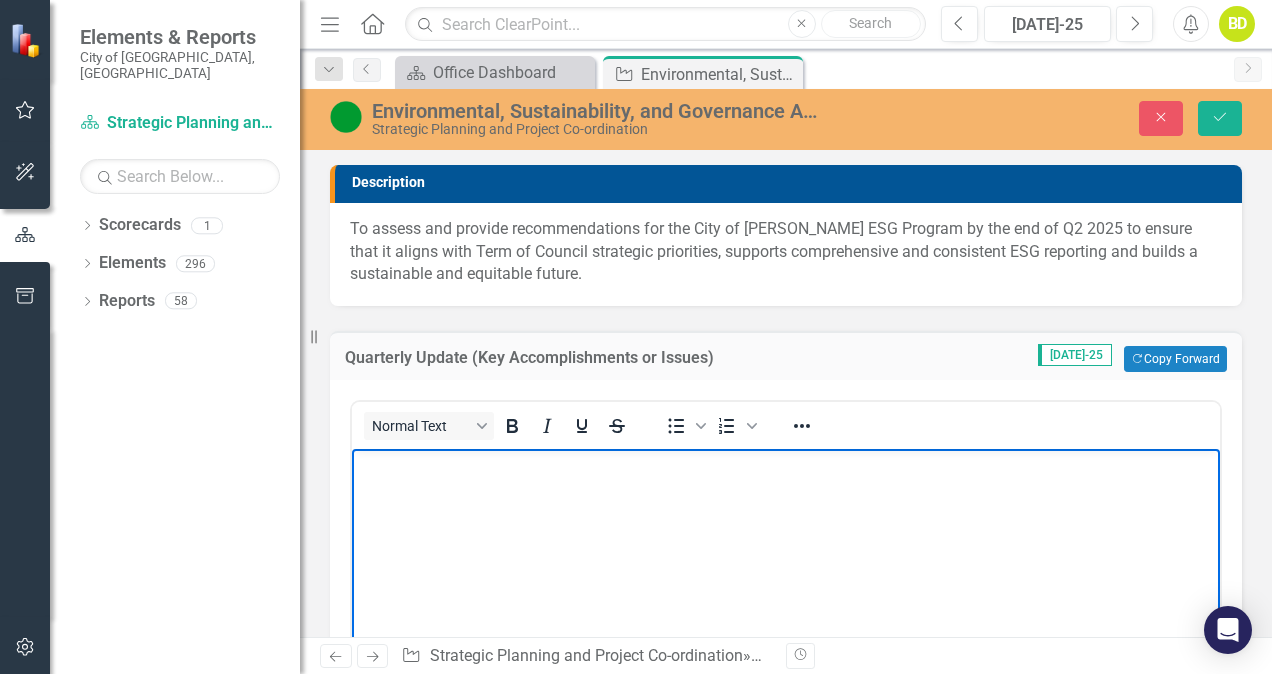 click at bounding box center (786, 599) 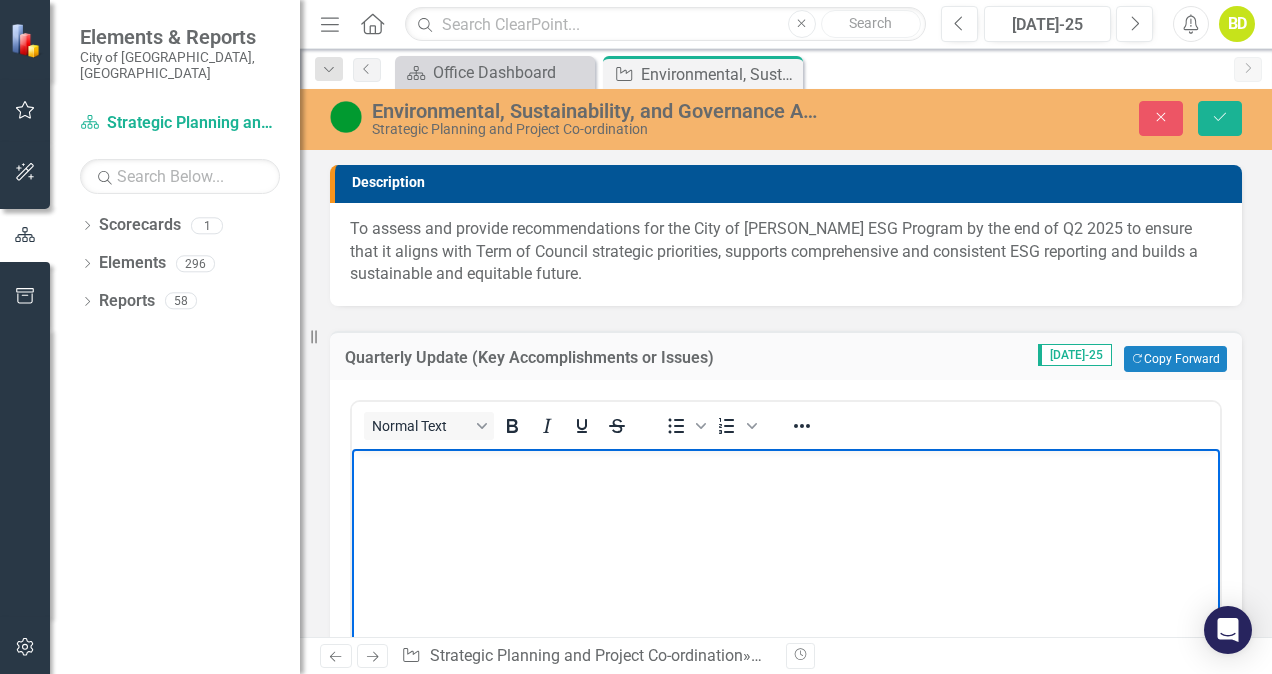 type 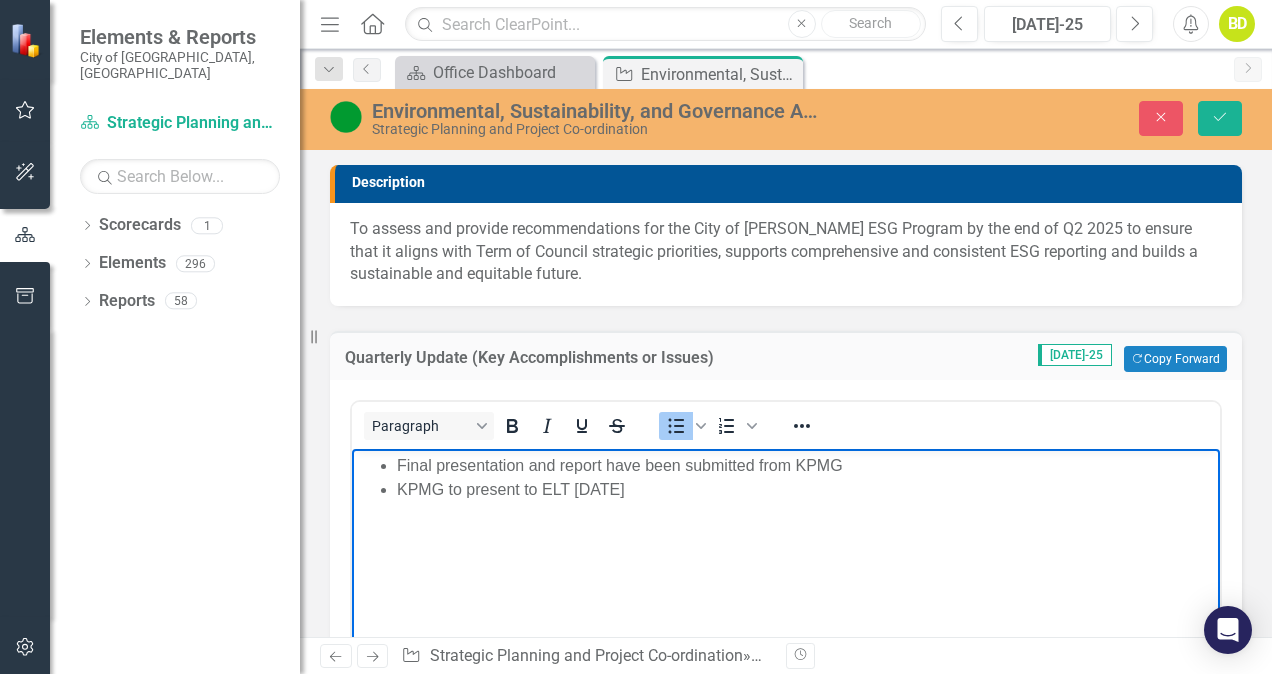 click on "KPMG to present to ELT [DATE]" at bounding box center (806, 490) 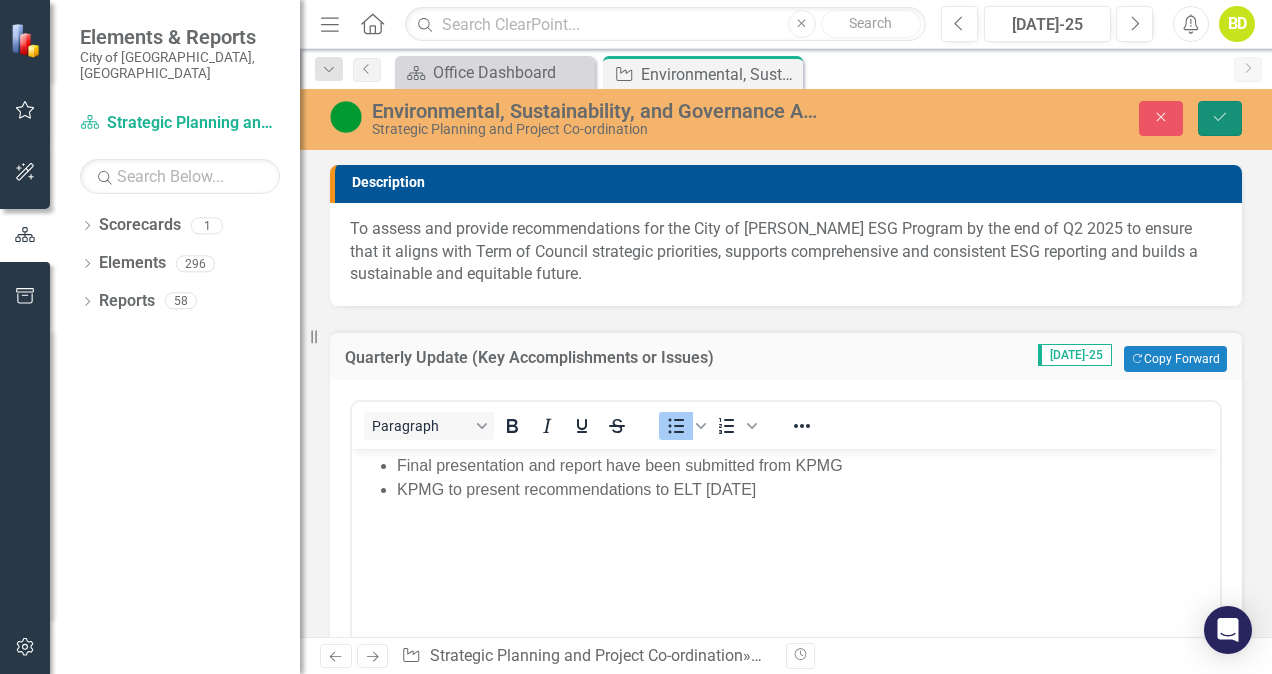 click on "Save" 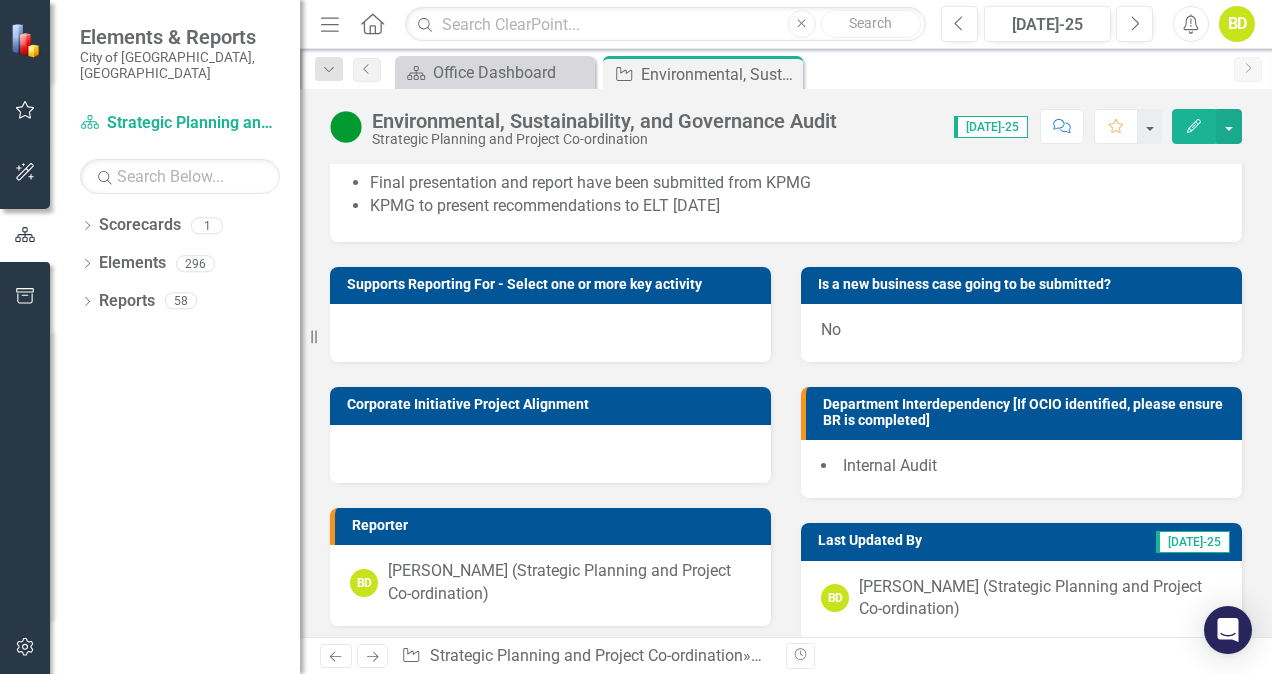 scroll, scrollTop: 219, scrollLeft: 0, axis: vertical 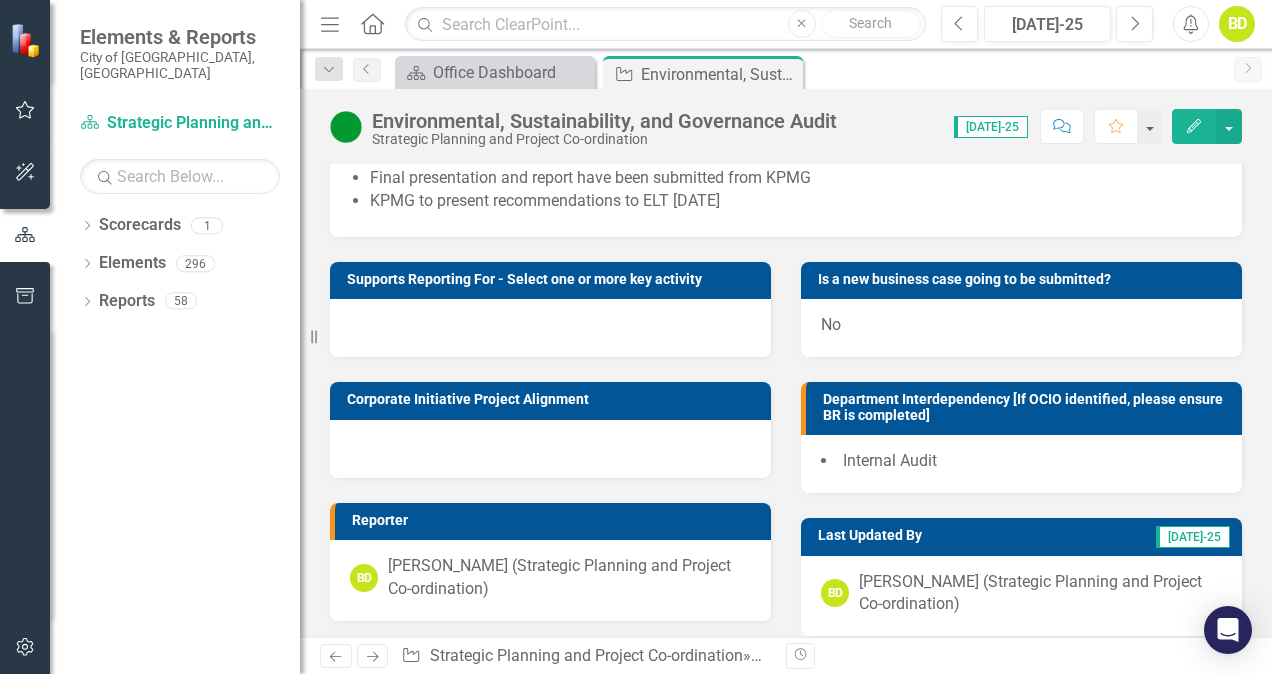 click at bounding box center [550, 328] 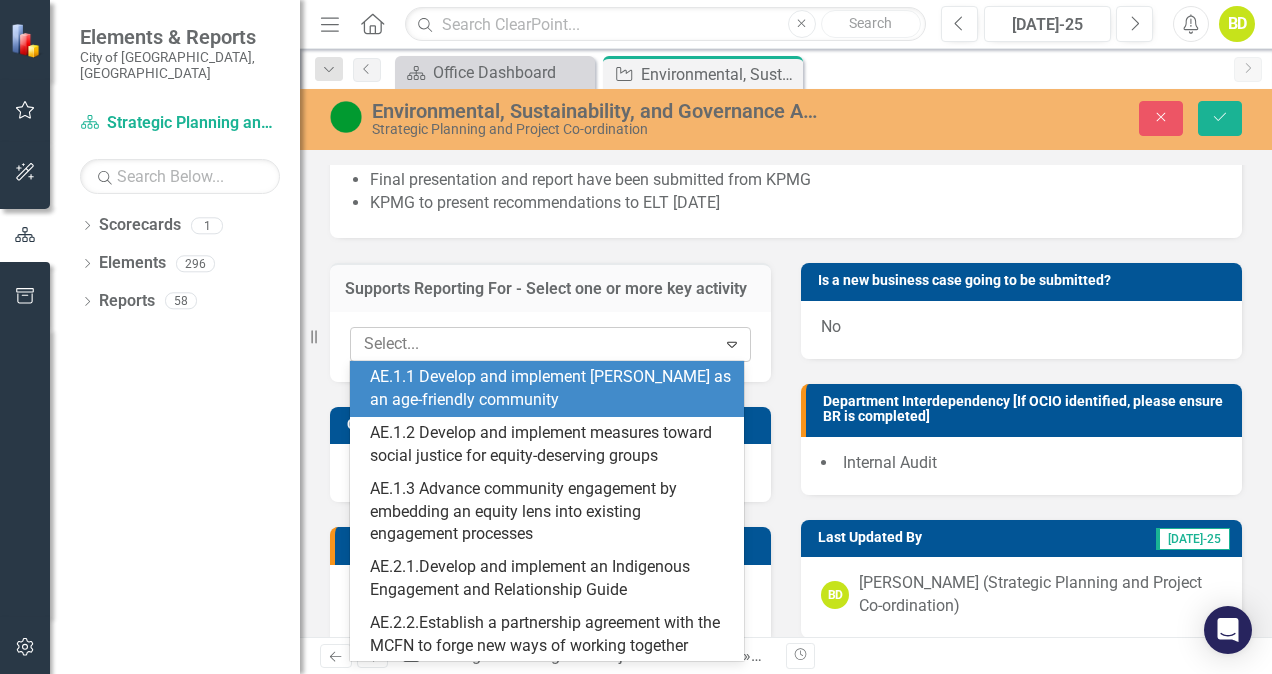 click at bounding box center (536, 344) 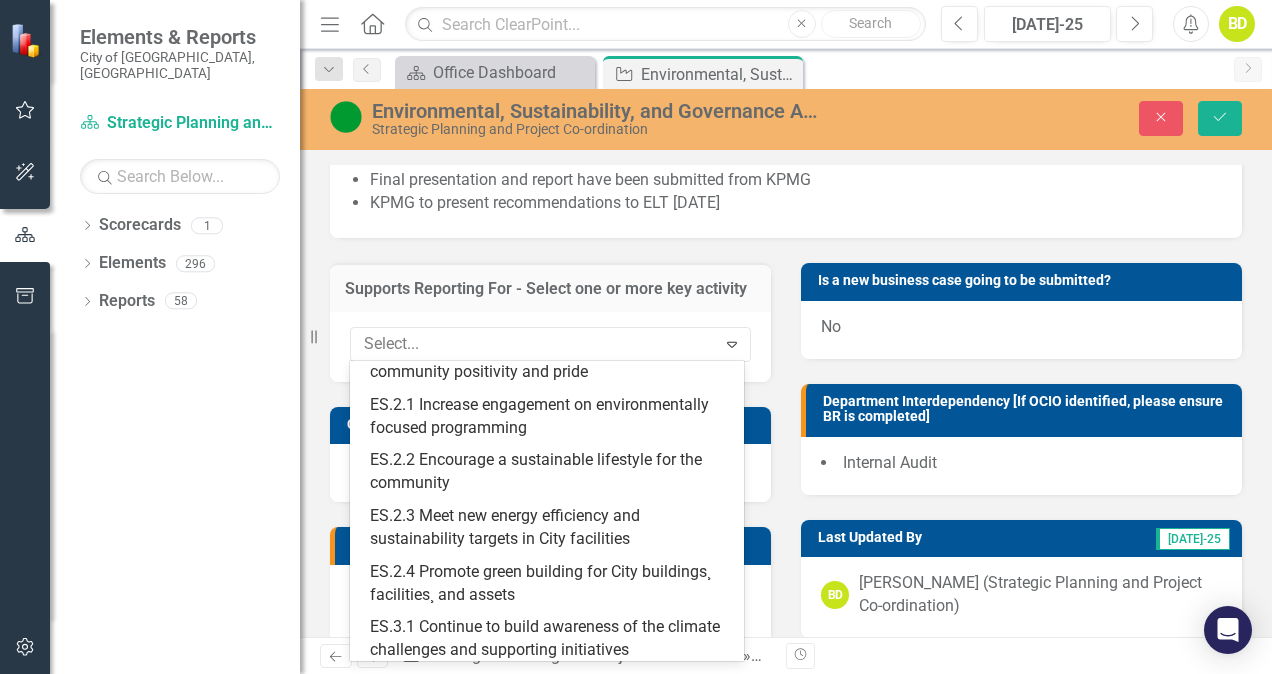 scroll, scrollTop: 2540, scrollLeft: 0, axis: vertical 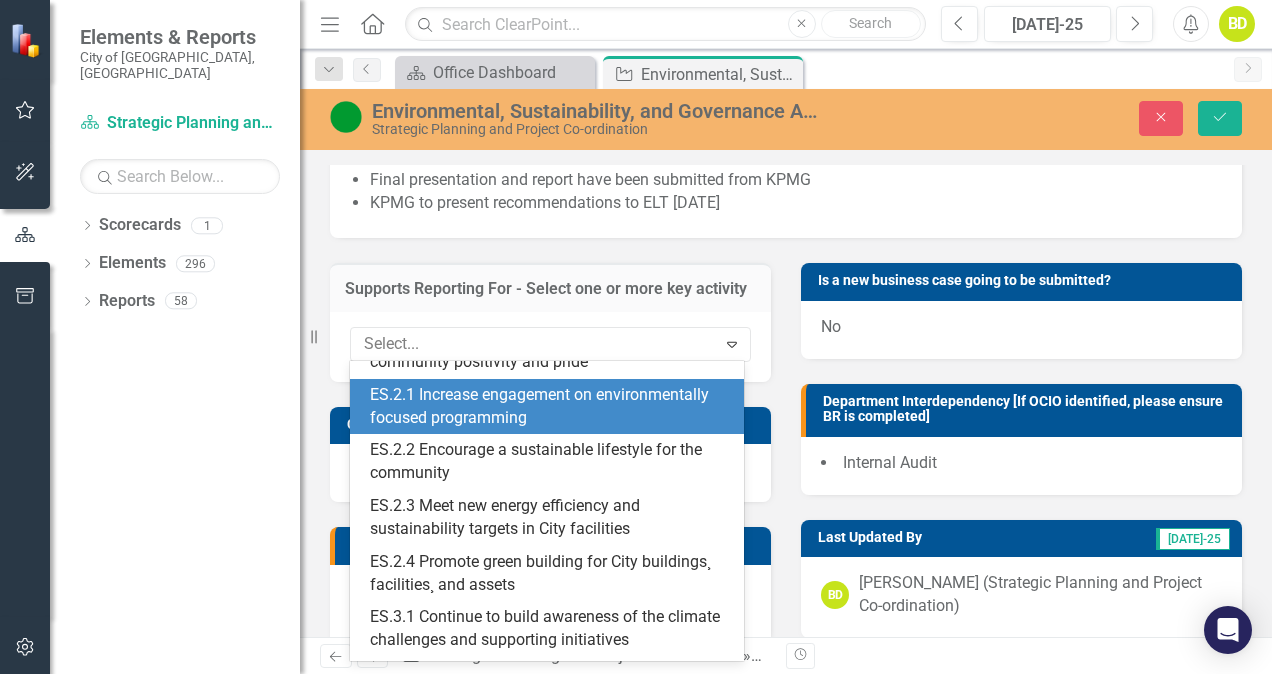 click on "ES.2.1 Increase engagement on environmentally focused programming" at bounding box center (551, 407) 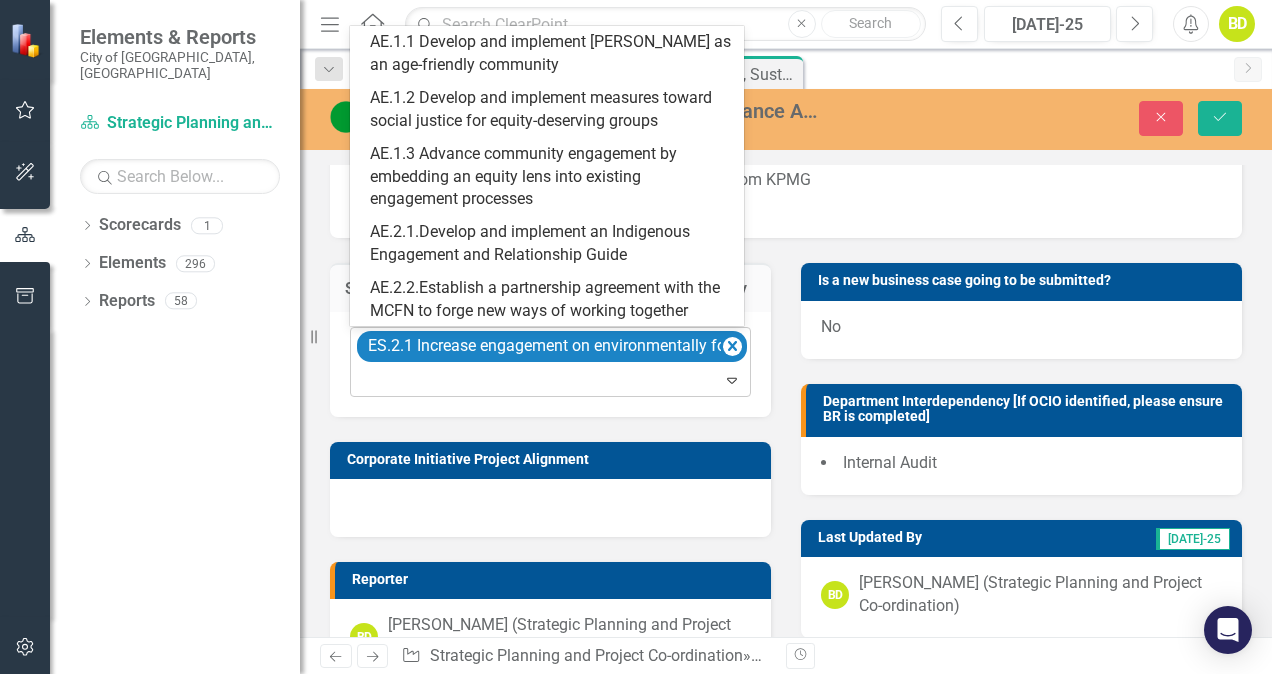 click on "Expand" 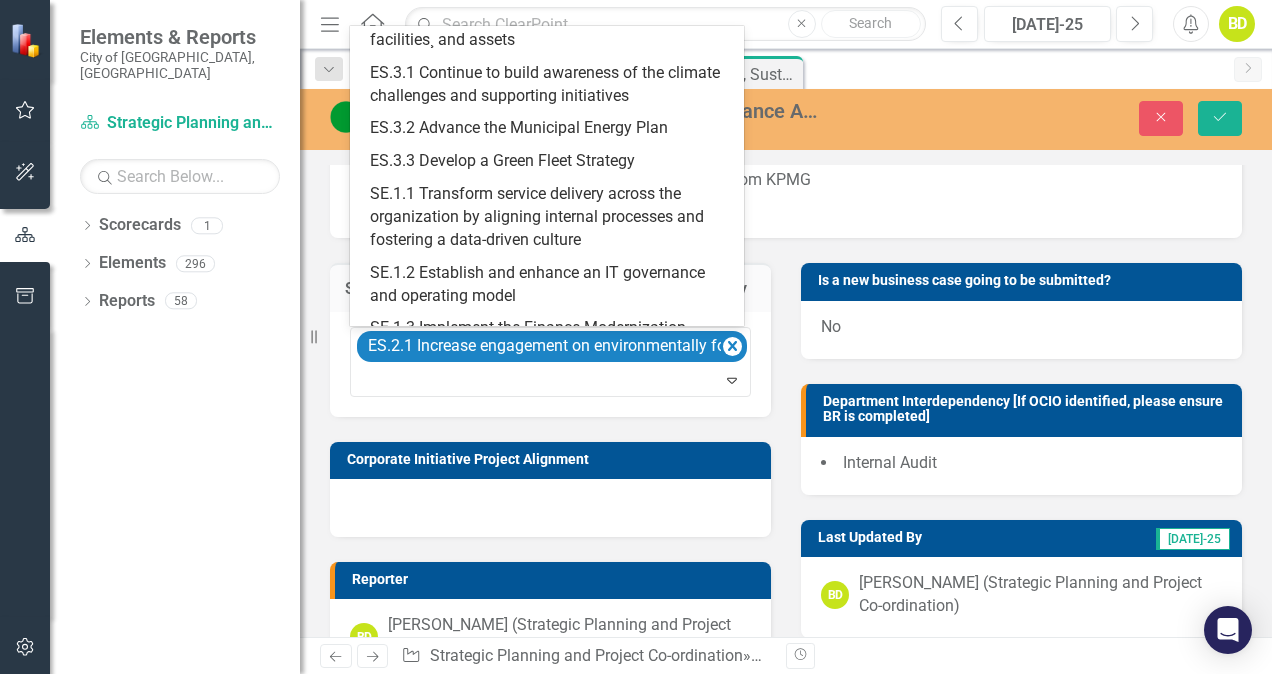 scroll, scrollTop: 2686, scrollLeft: 0, axis: vertical 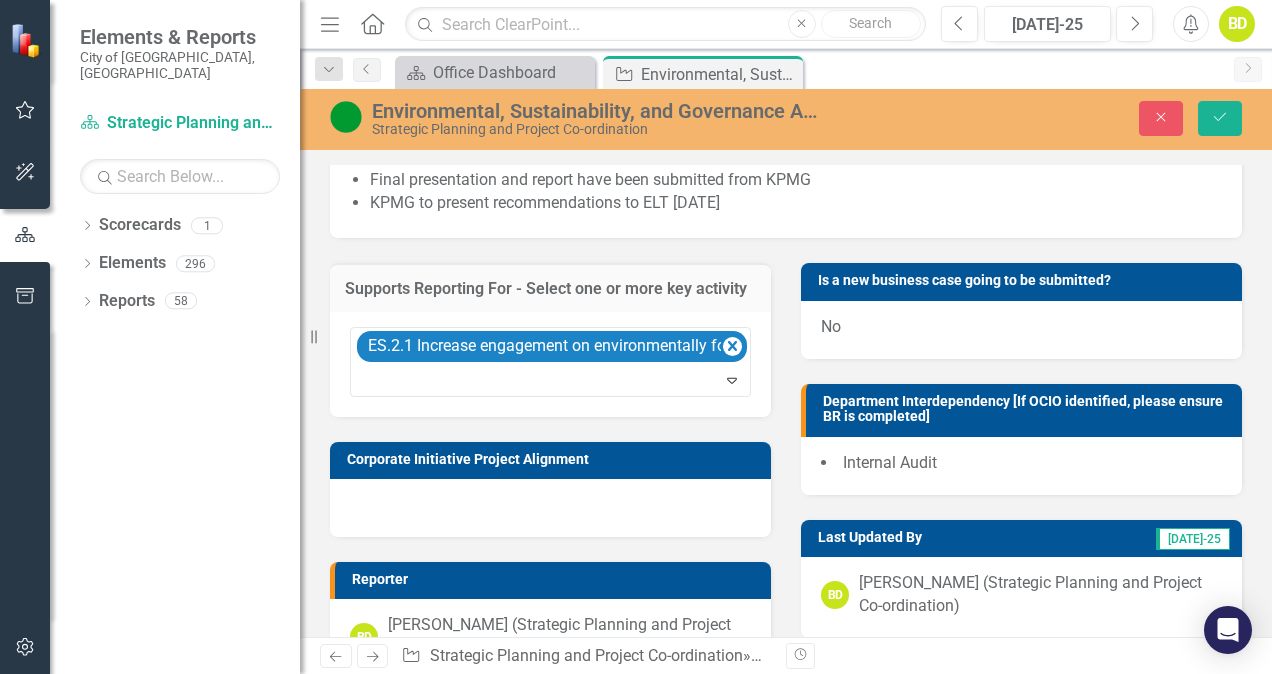 click on "Supports Reporting For -  Select one or more key activity  ES.2.1 Increase engagement on environmentally focused programming Expand" at bounding box center (550, 327) 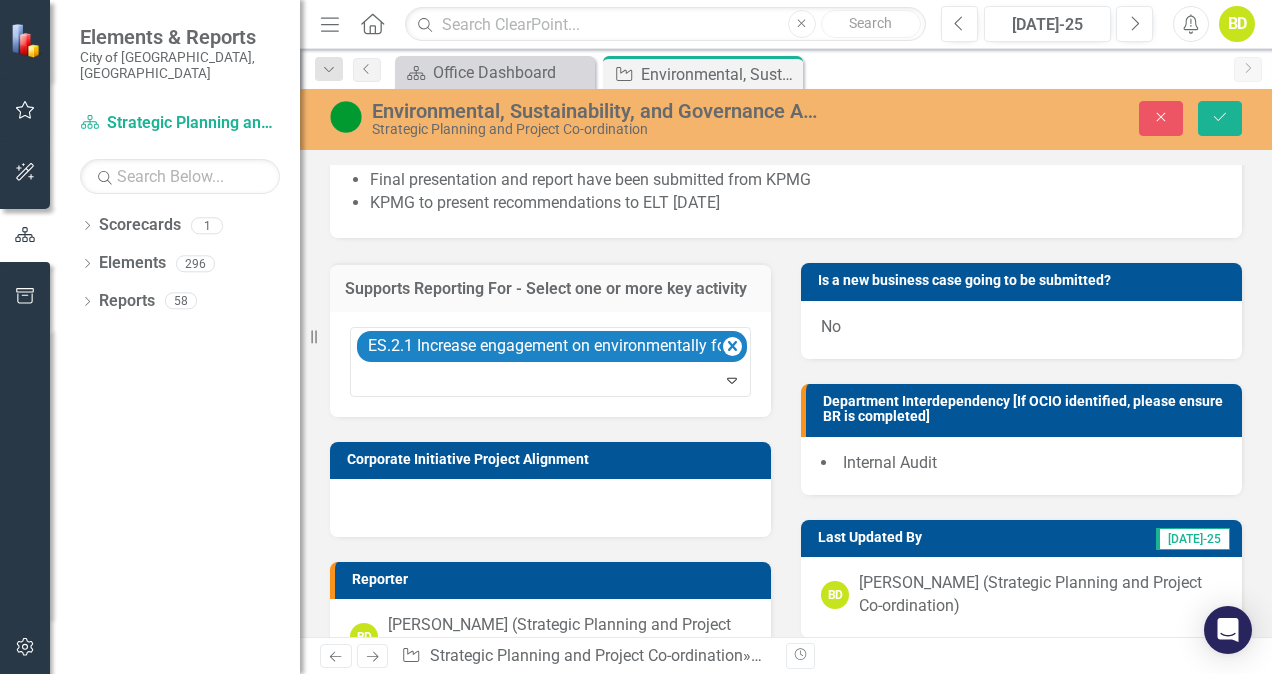click at bounding box center [550, 508] 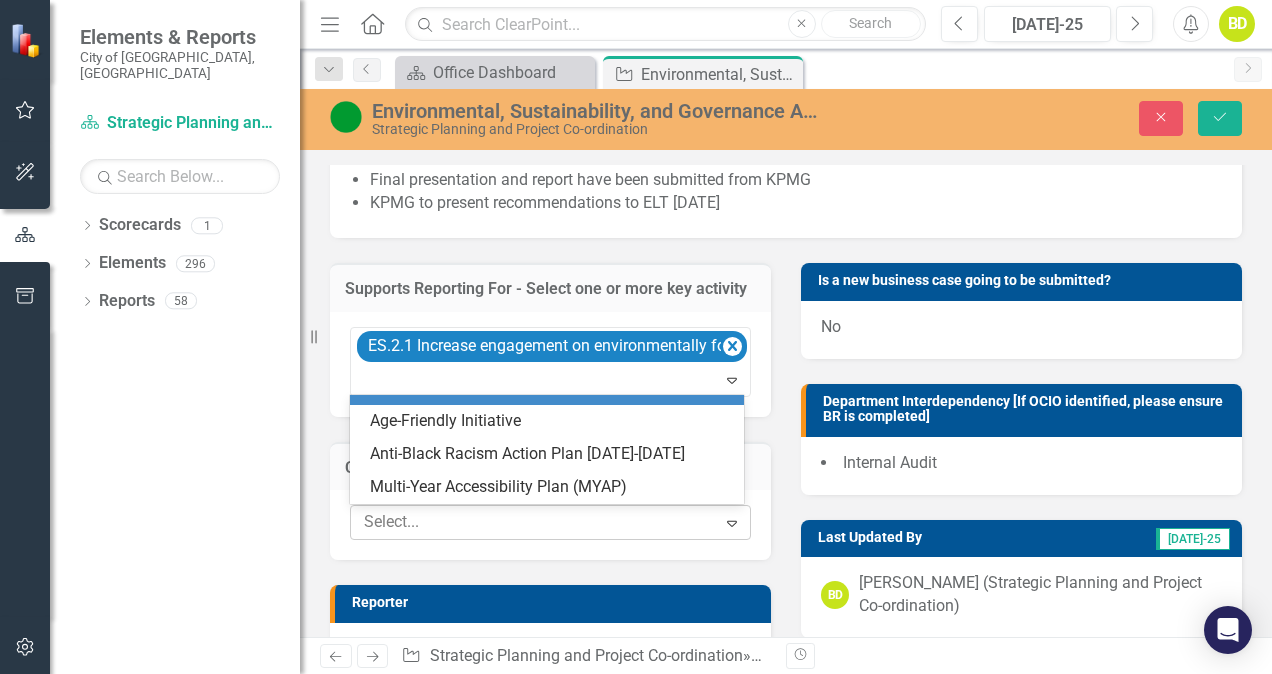 click at bounding box center [536, 522] 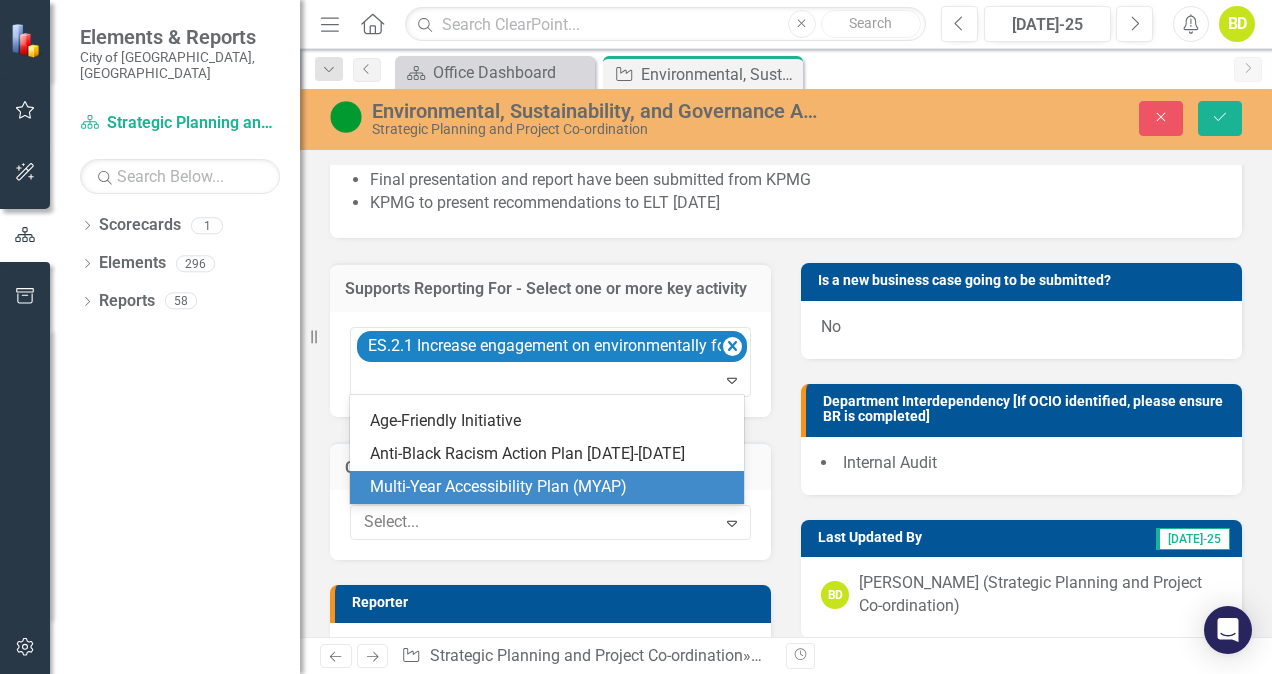 click on "Corporate Initiative Project Alignment 4 results available. Use Up and Down to choose options, press Enter to select the currently focused option, press Escape to exit the menu, press Tab to select the option and exit the menu. Select... Expand" at bounding box center (550, 489) 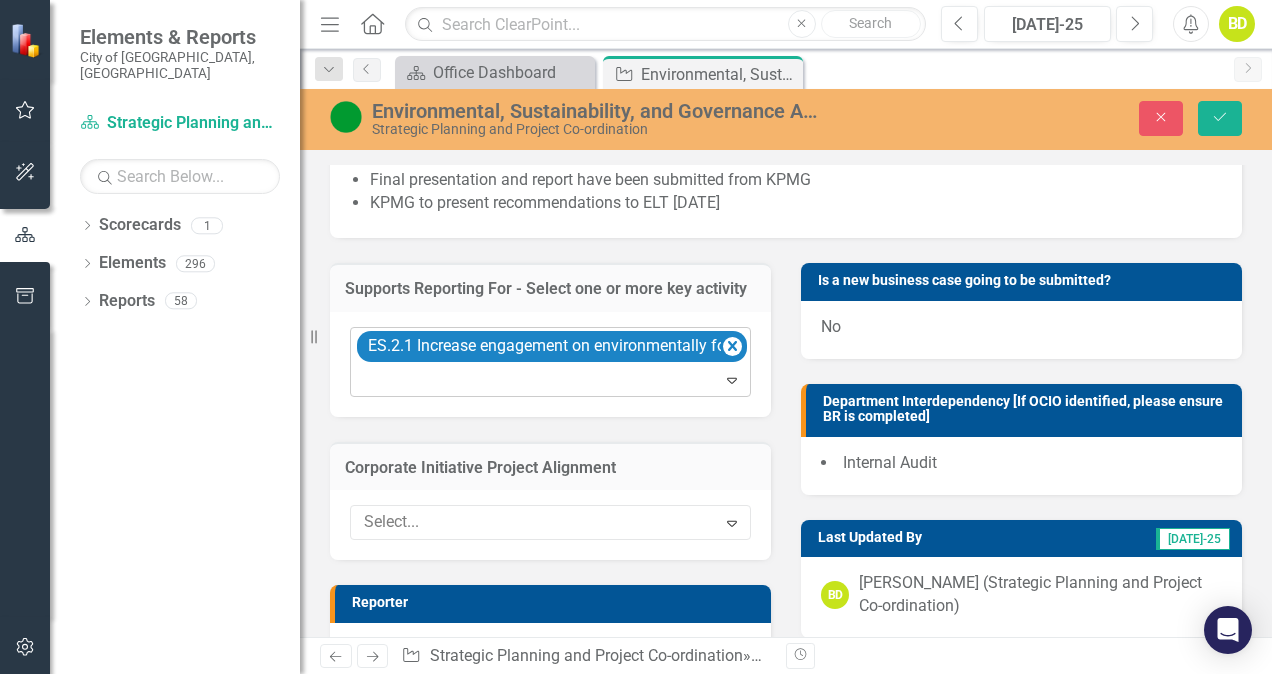 click on "Expand" 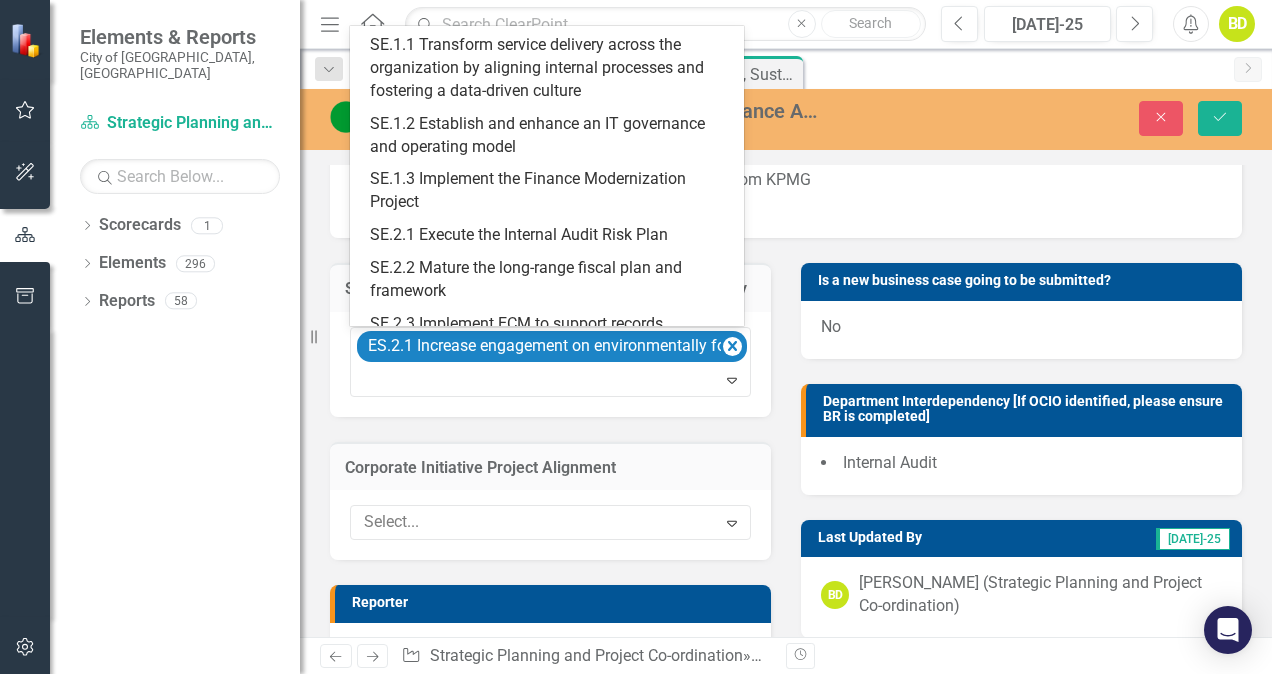 scroll, scrollTop: 2817, scrollLeft: 0, axis: vertical 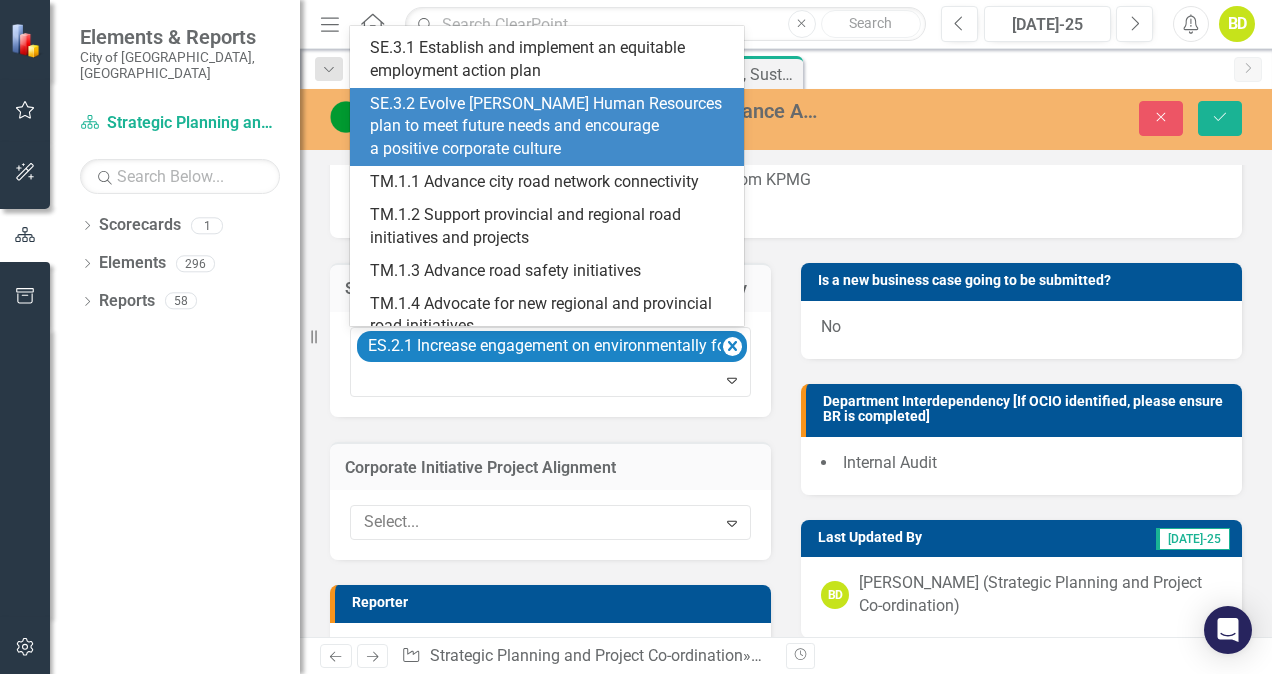 click on "SE.3.2 Evolve [PERSON_NAME] Human Resources plan to meet future needs and encourage a positive corporate culture" at bounding box center (551, 127) 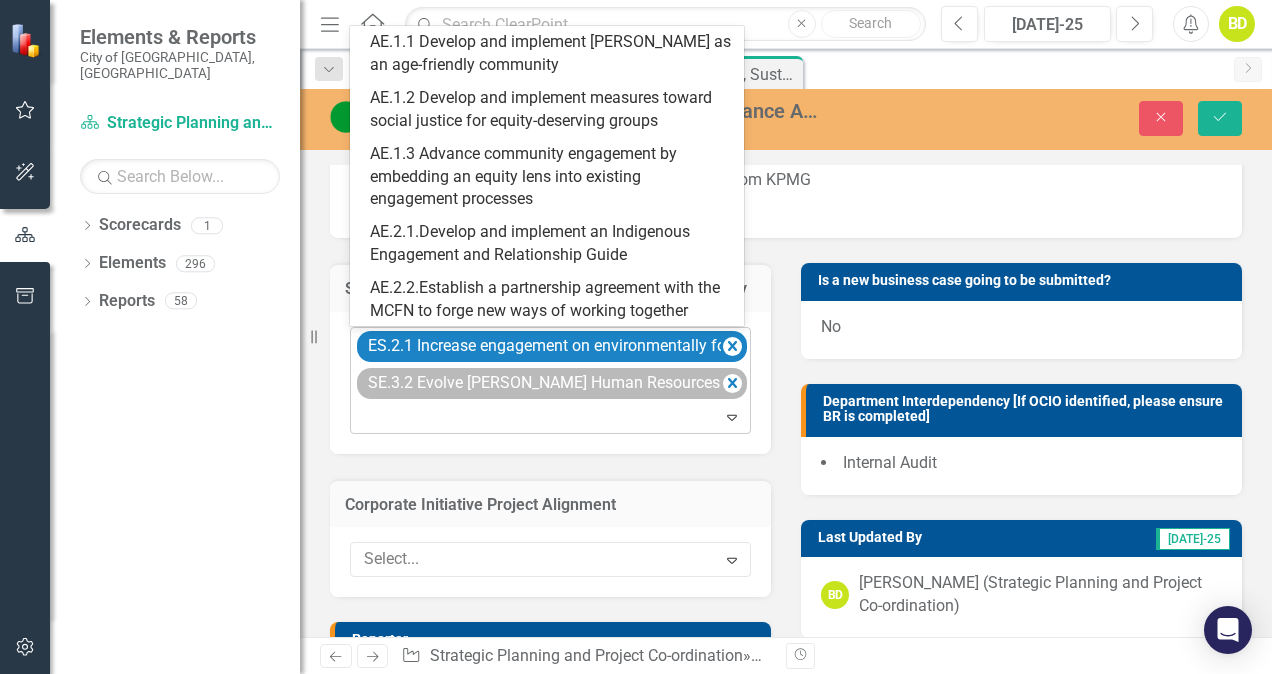 click on "SE.3.2 Evolve [PERSON_NAME] Human Resources plan to meet future needs and encourage a positive corporate culture" at bounding box center (541, 383) 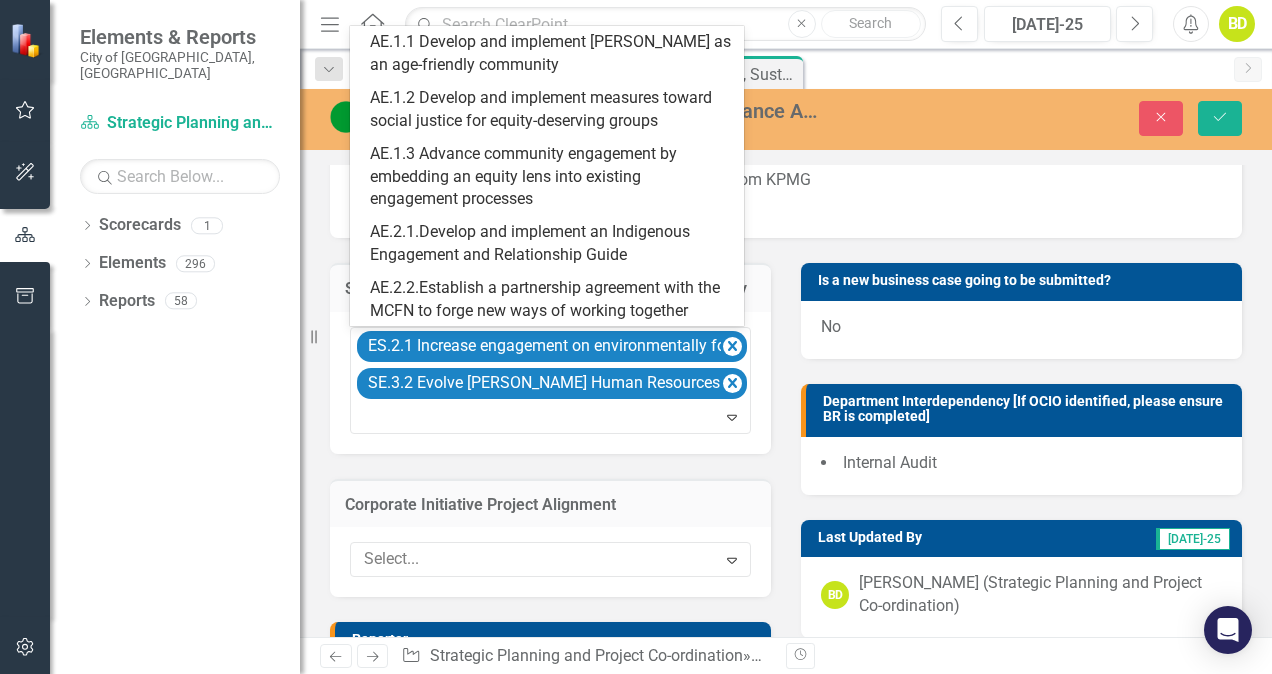 scroll, scrollTop: 51, scrollLeft: 0, axis: vertical 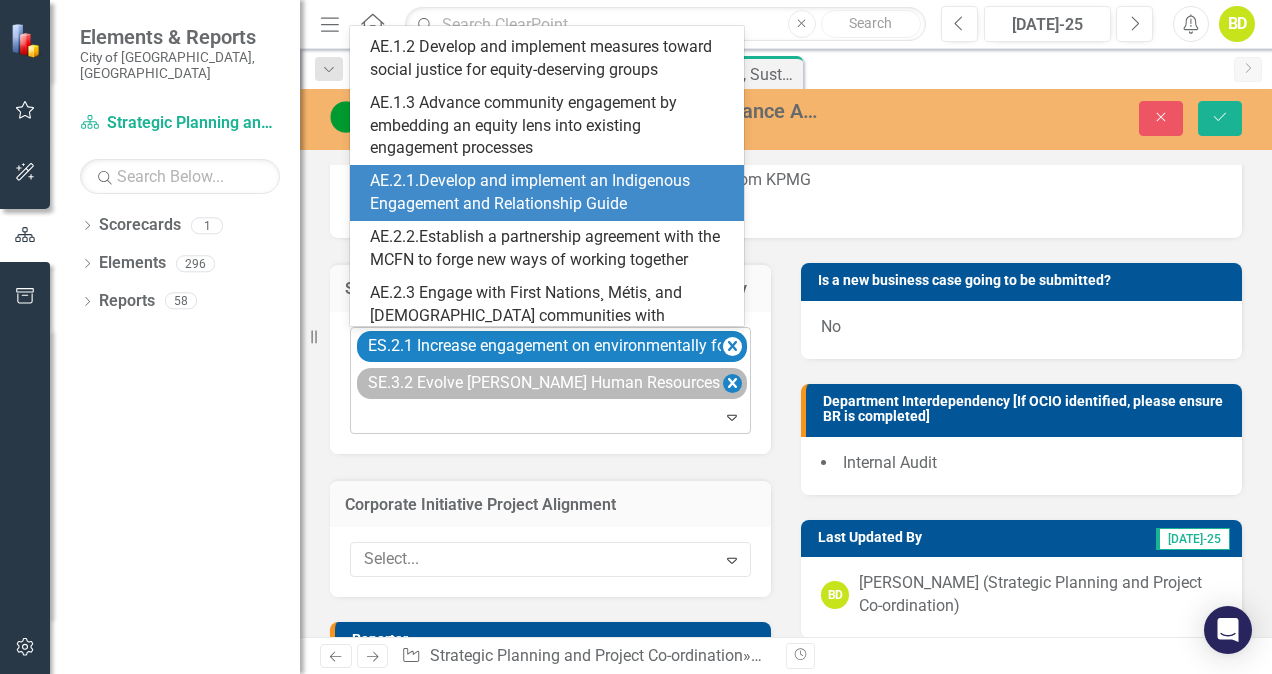 click 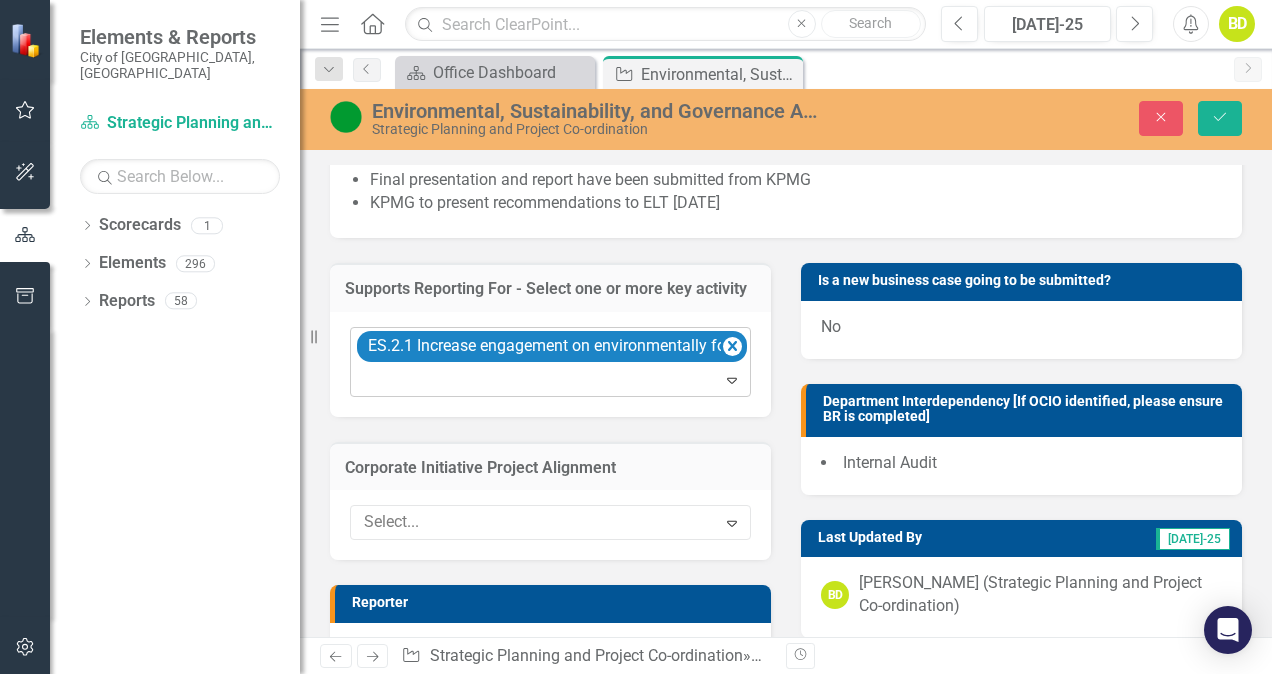 click on "Expand" 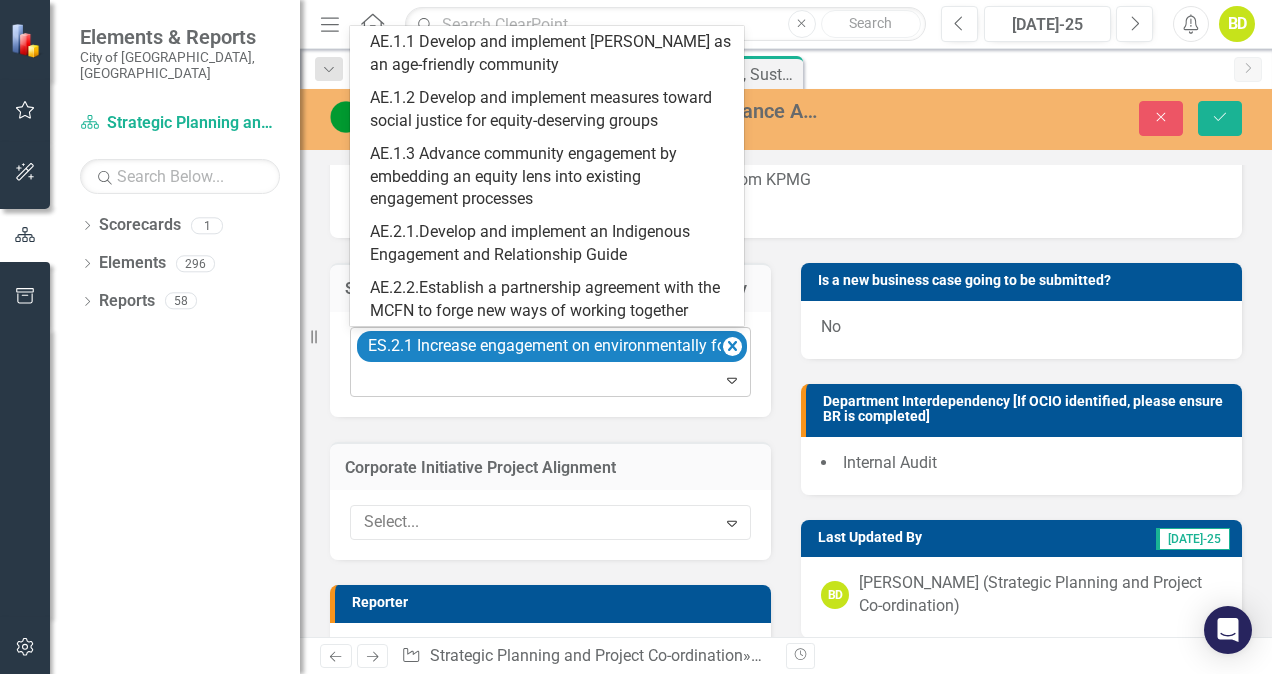 click on "Expand" 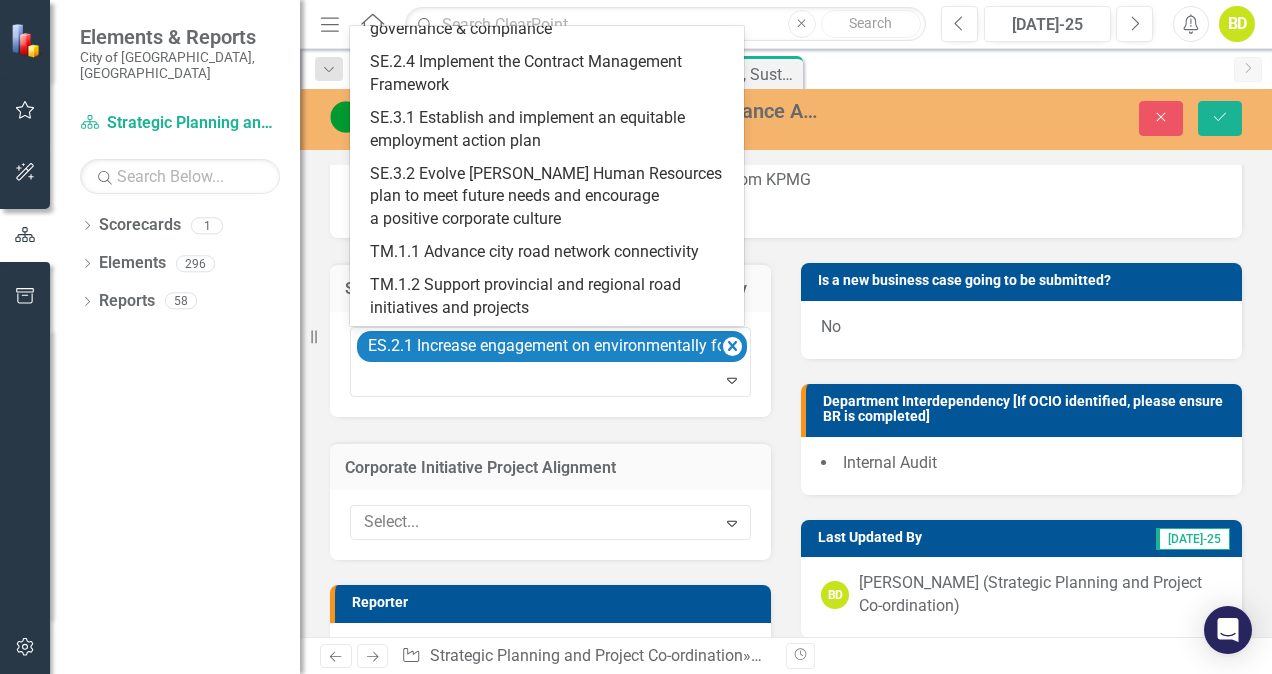 scroll, scrollTop: 3177, scrollLeft: 0, axis: vertical 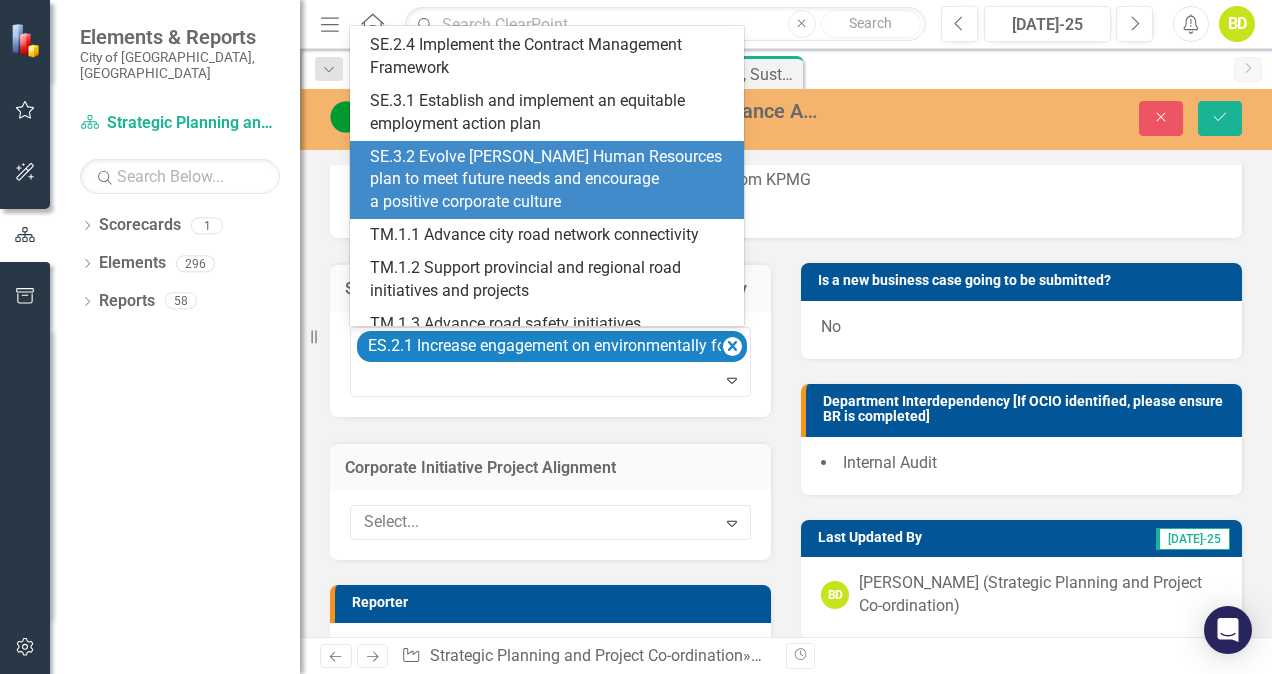 click on "SE.3.2 Evolve [PERSON_NAME] Human Resources plan to meet future needs and encourage a positive corporate culture" at bounding box center [551, 180] 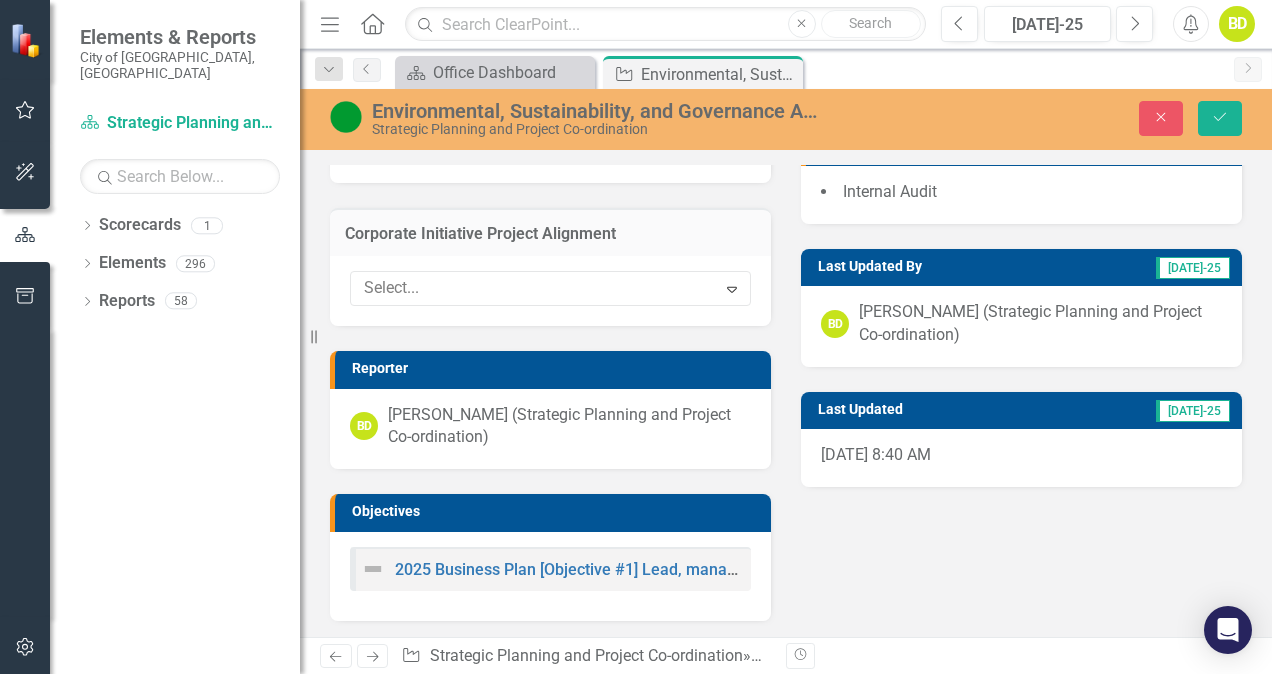 scroll, scrollTop: 492, scrollLeft: 0, axis: vertical 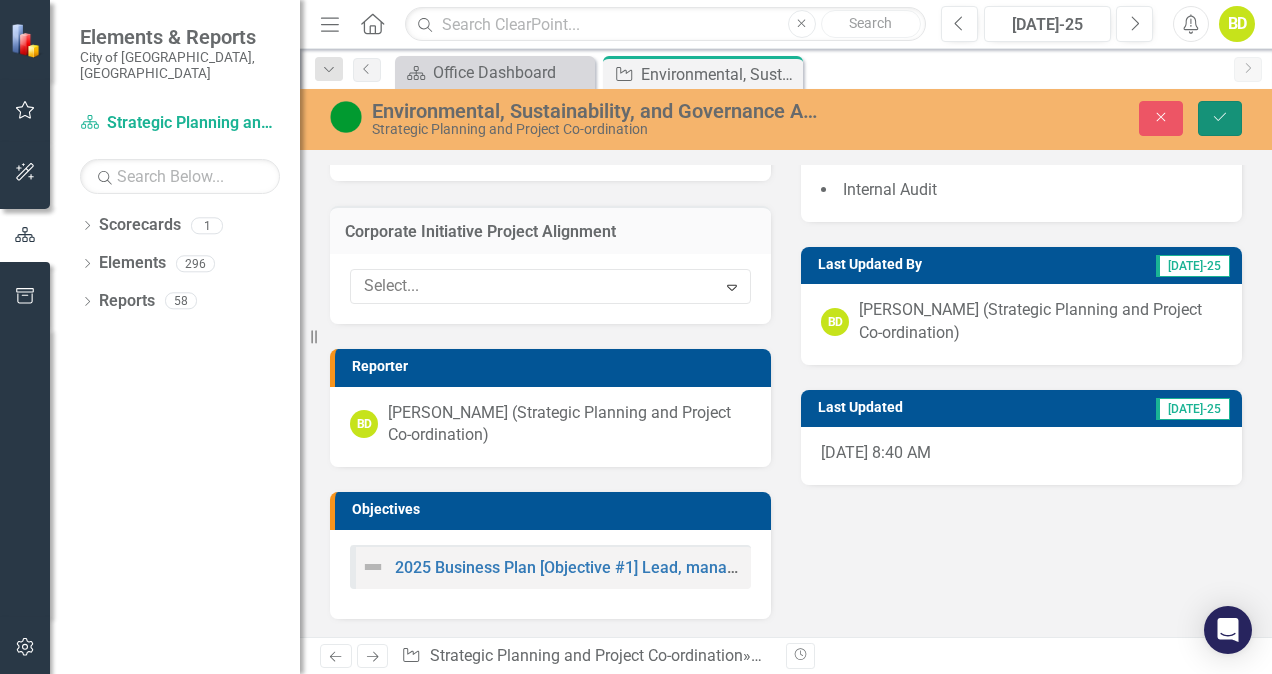 click 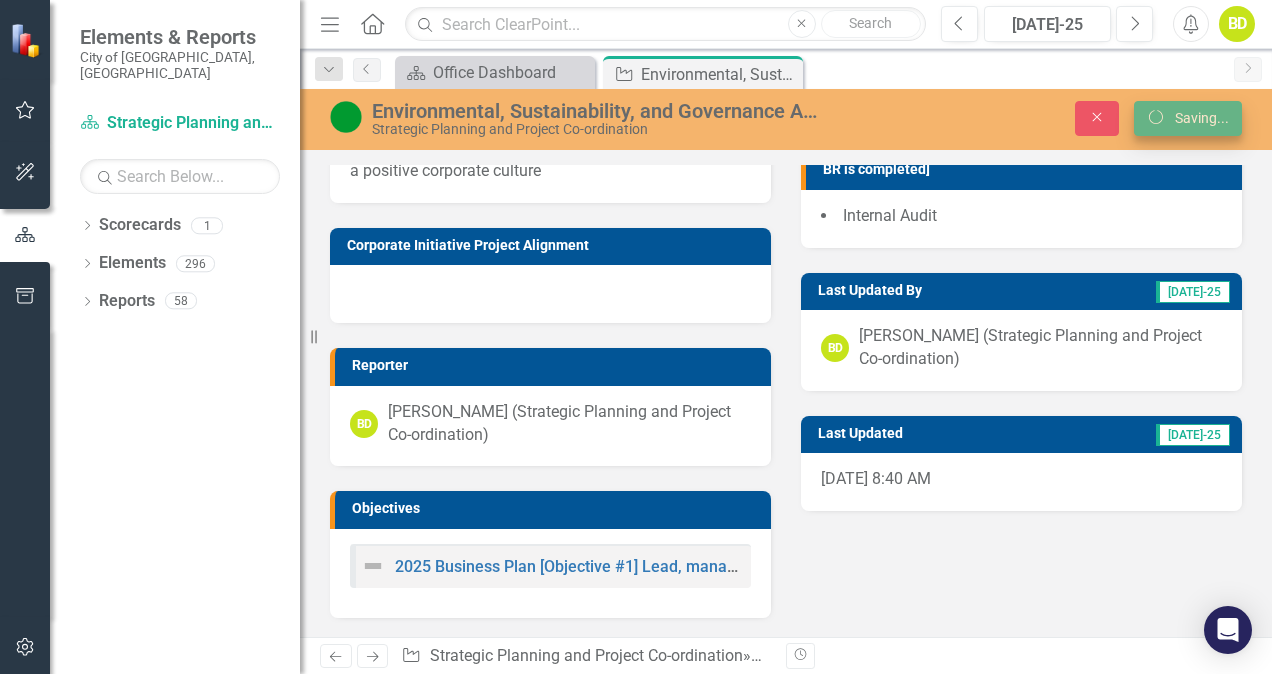 scroll, scrollTop: 466, scrollLeft: 0, axis: vertical 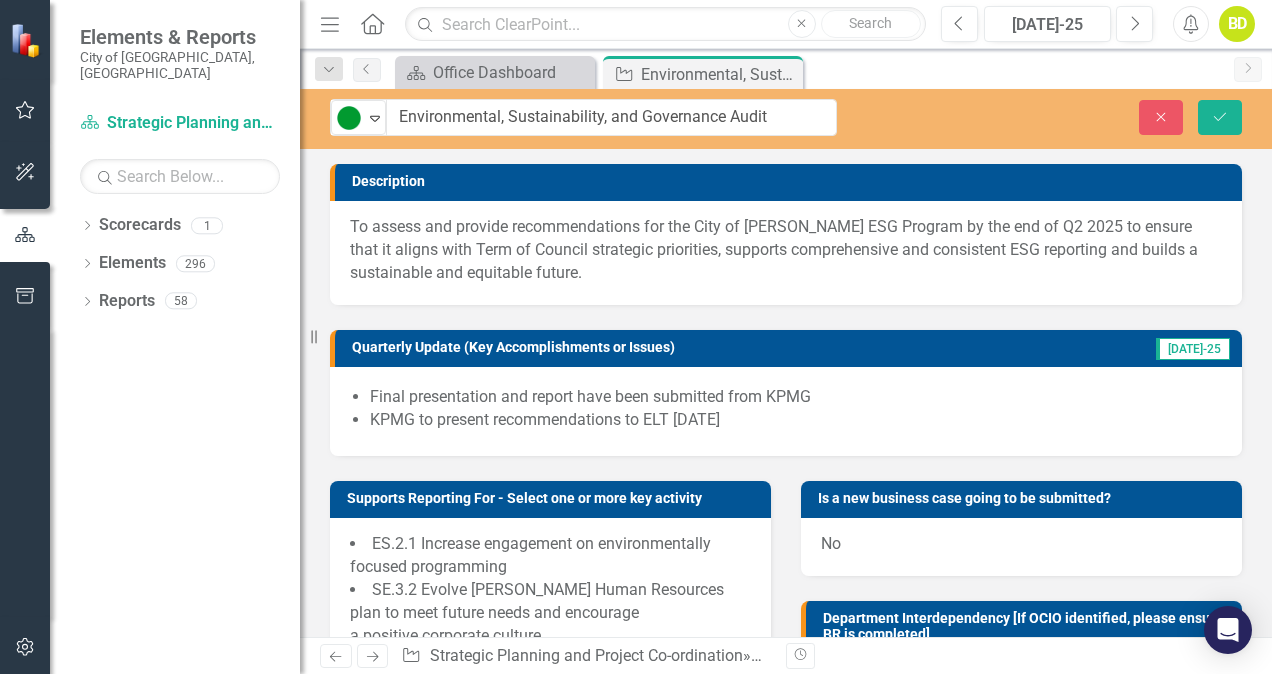 drag, startPoint x: 375, startPoint y: 122, endPoint x: 821, endPoint y: 124, distance: 446.0045 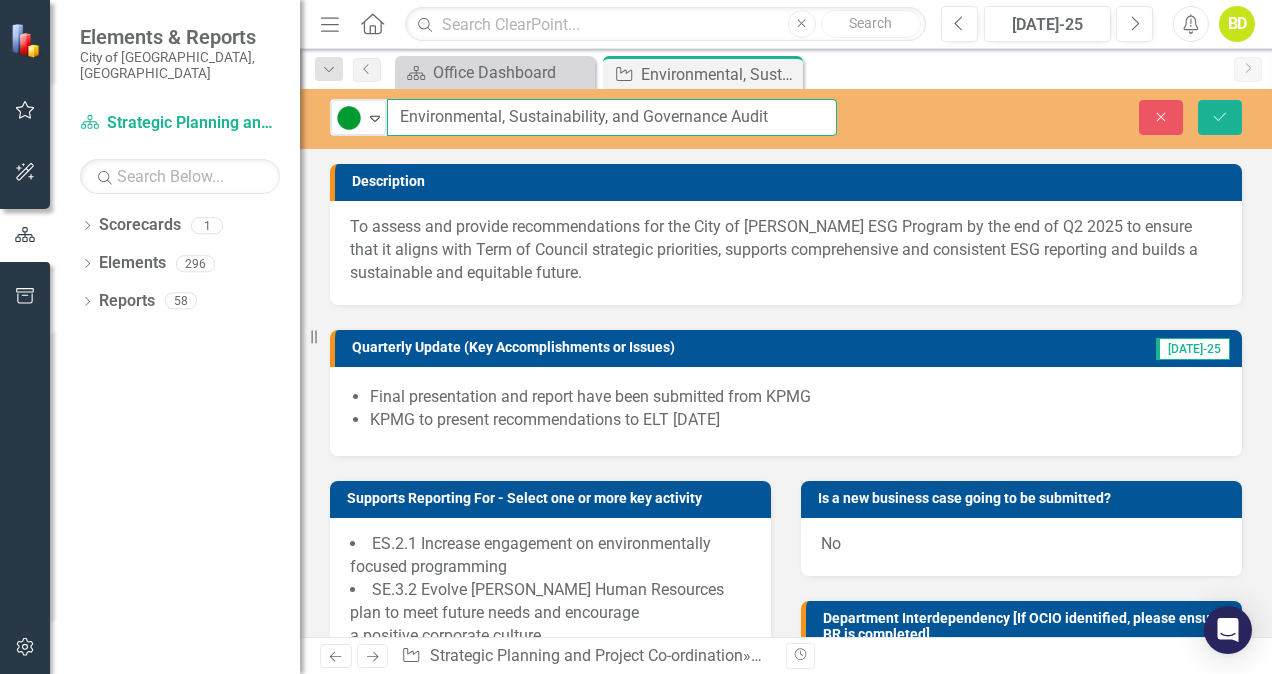 click on "Environmental, Sustainability, and Governance Audit" at bounding box center [612, 117] 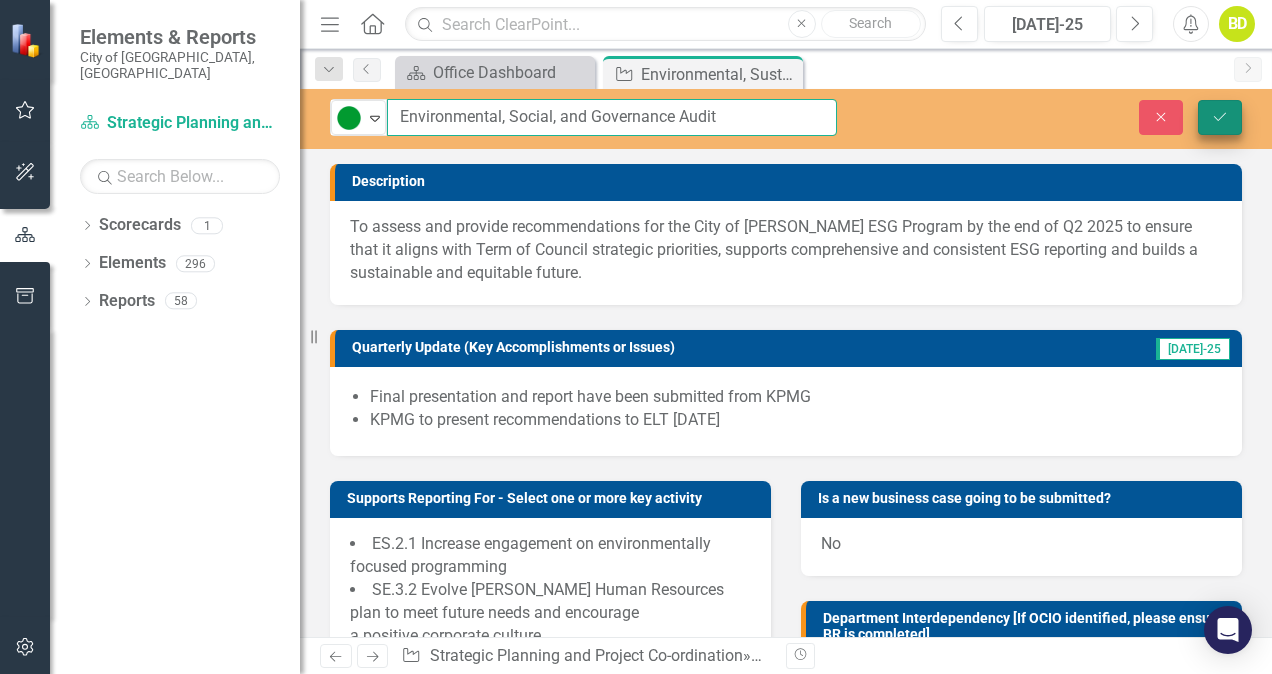type on "Environmental, Social, and Governance Audit" 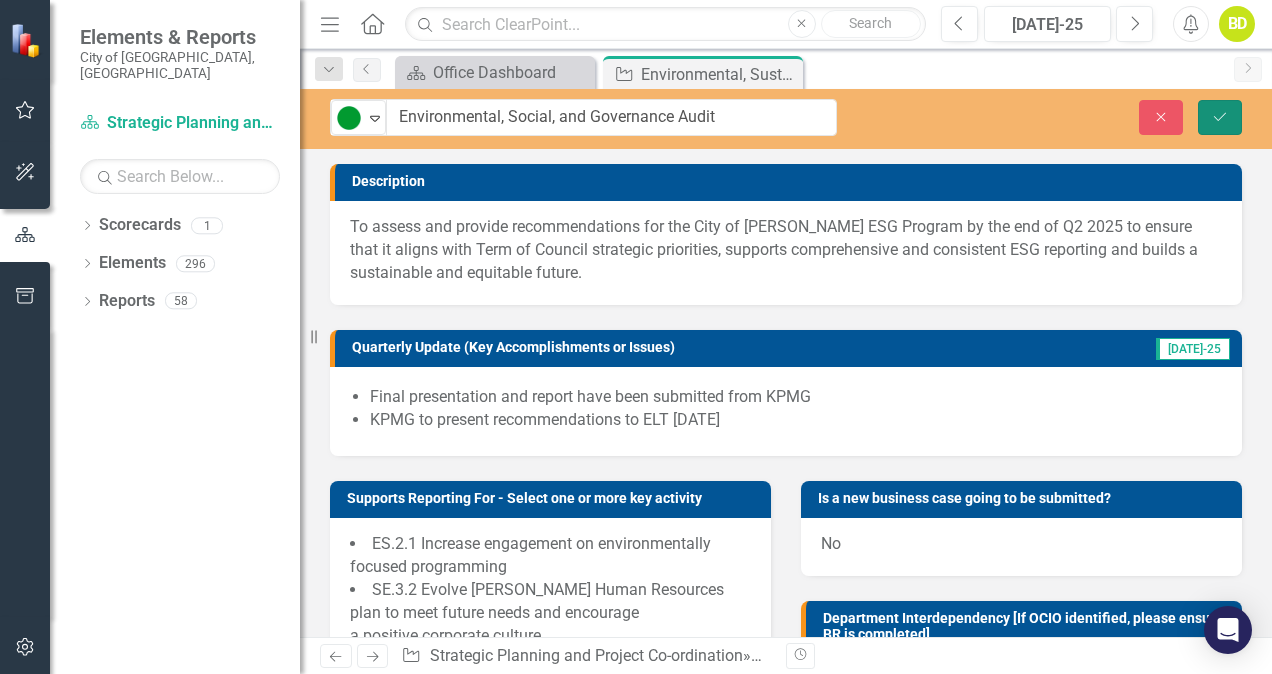 click on "Save" at bounding box center (1220, 117) 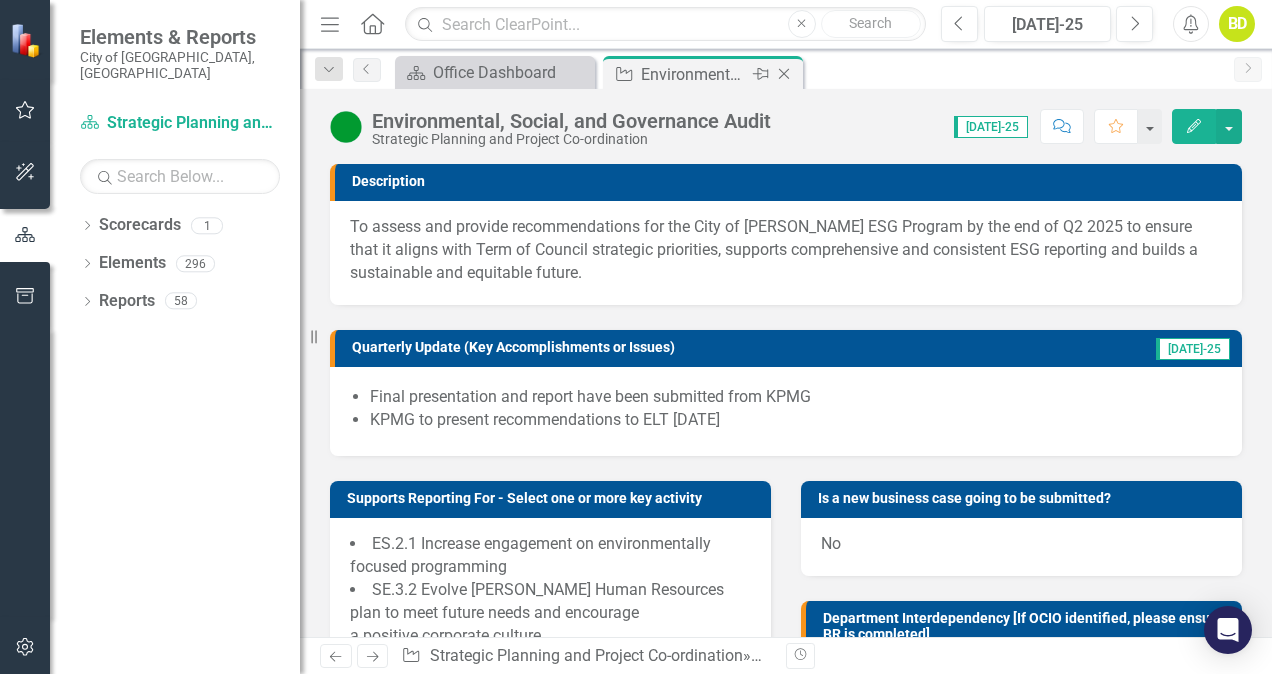 click on "Close" 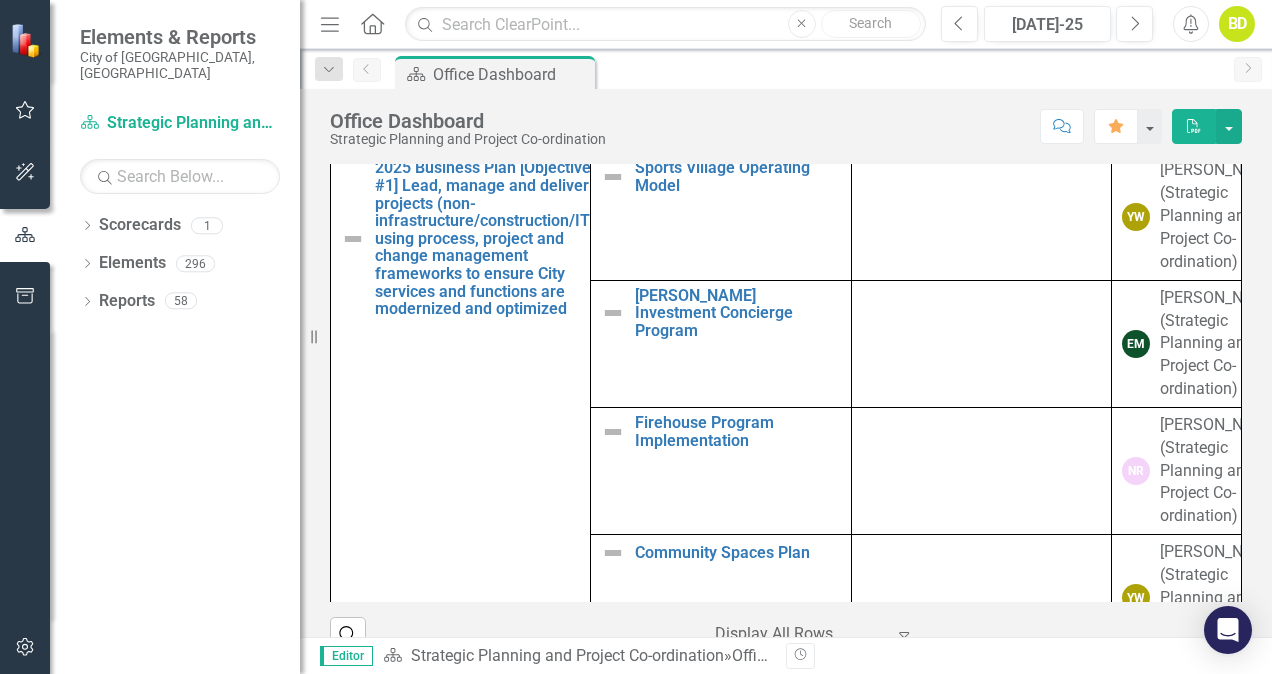 scroll, scrollTop: 1162, scrollLeft: 0, axis: vertical 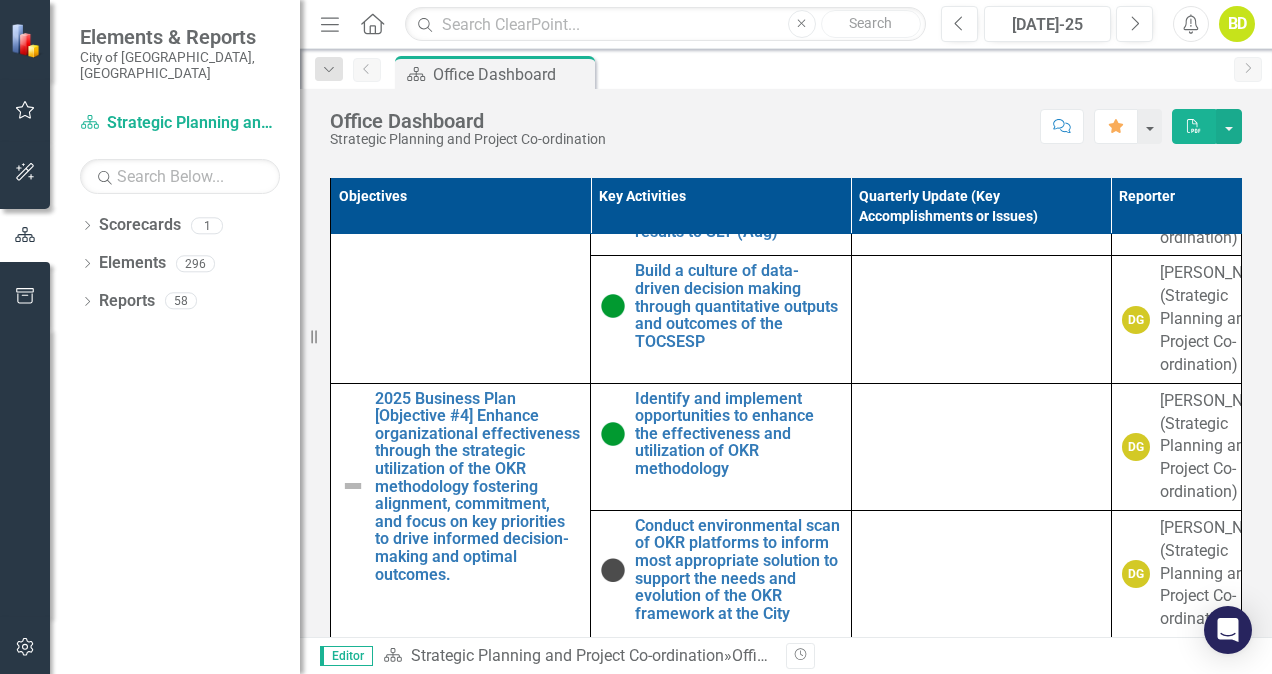 click on "City Manager's Award" at bounding box center (737, -761) 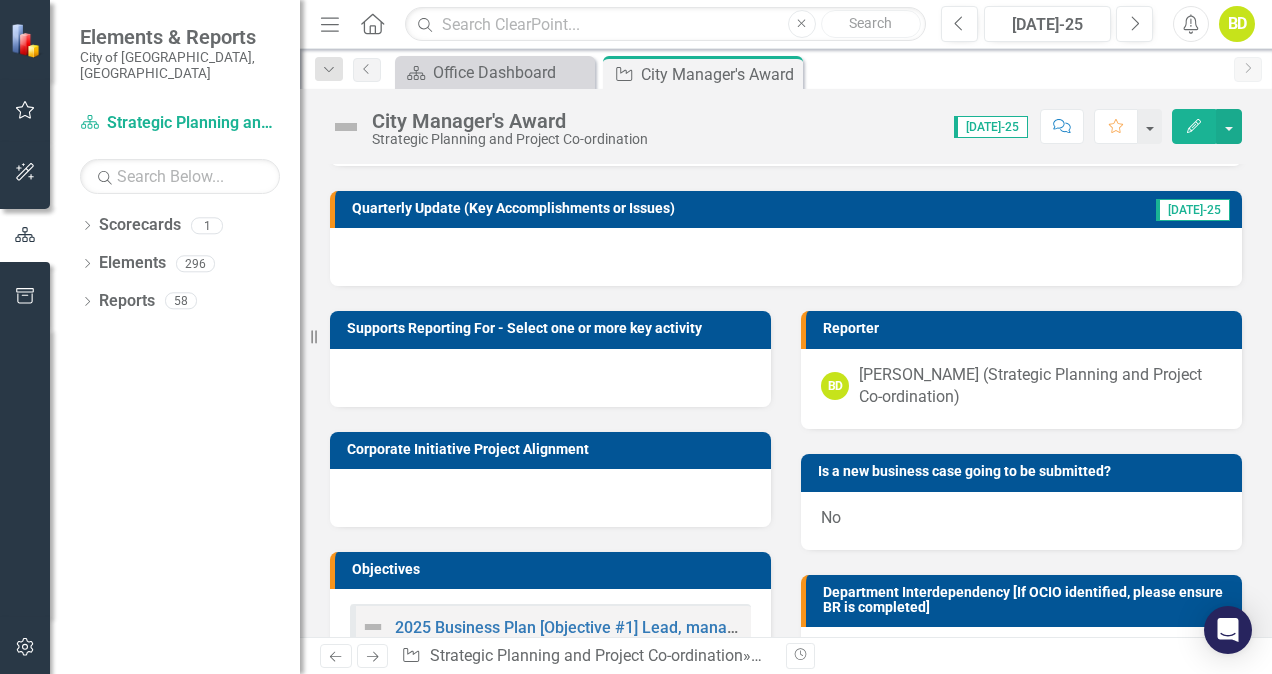 scroll, scrollTop: 604, scrollLeft: 0, axis: vertical 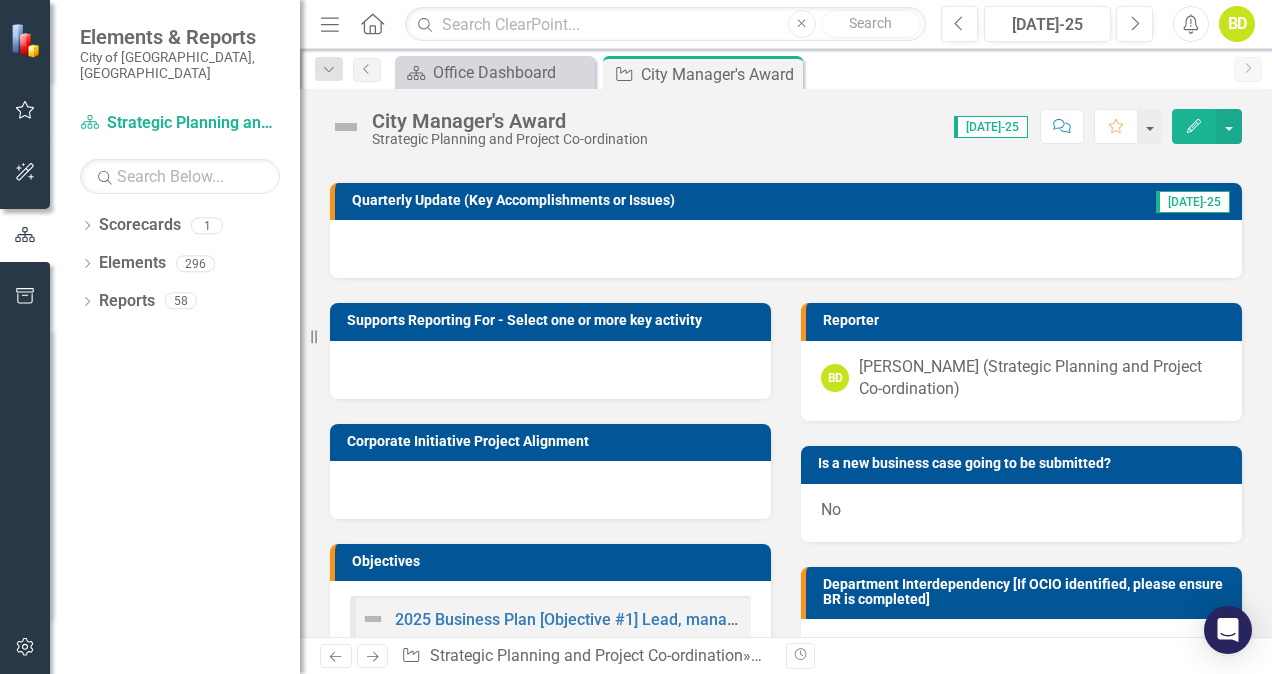 click at bounding box center [786, 249] 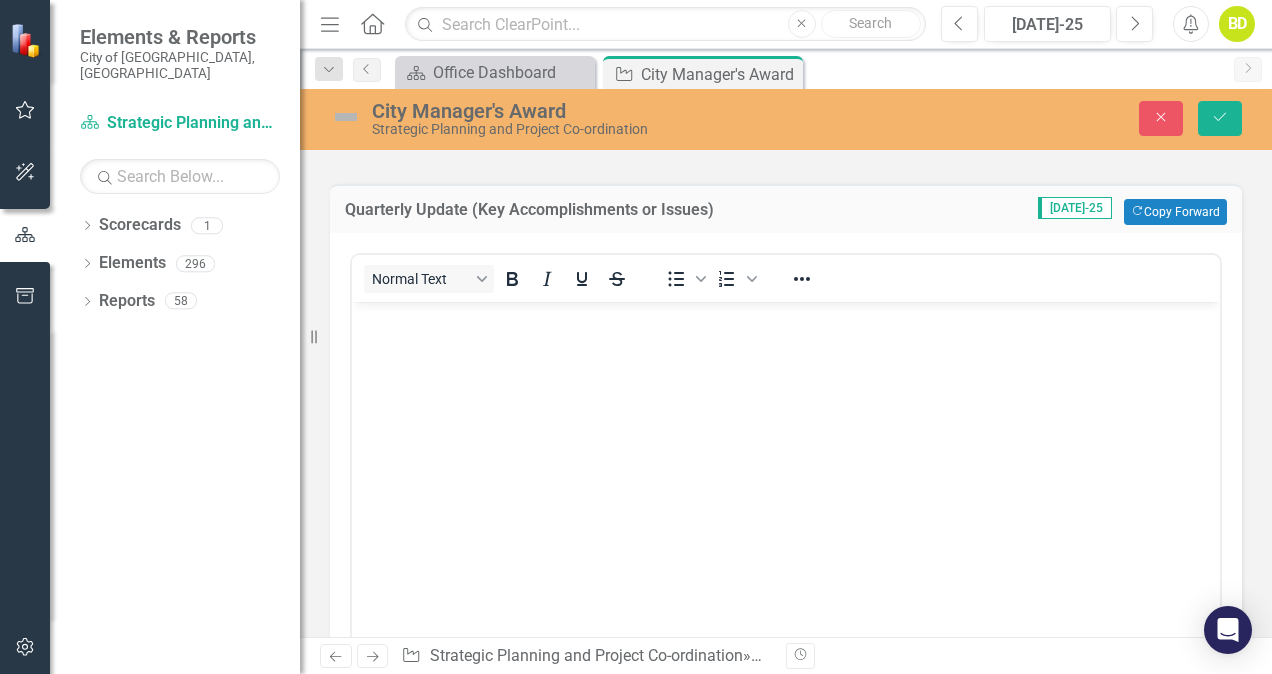 scroll, scrollTop: 0, scrollLeft: 0, axis: both 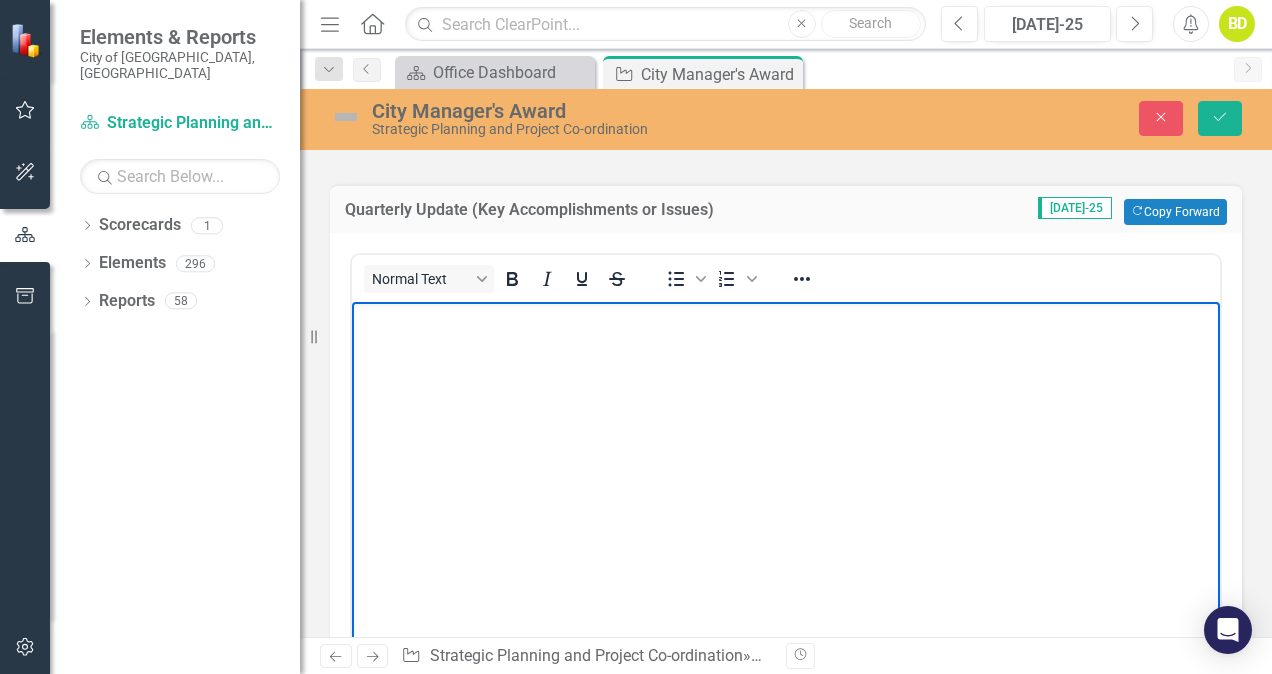 click at bounding box center (786, 452) 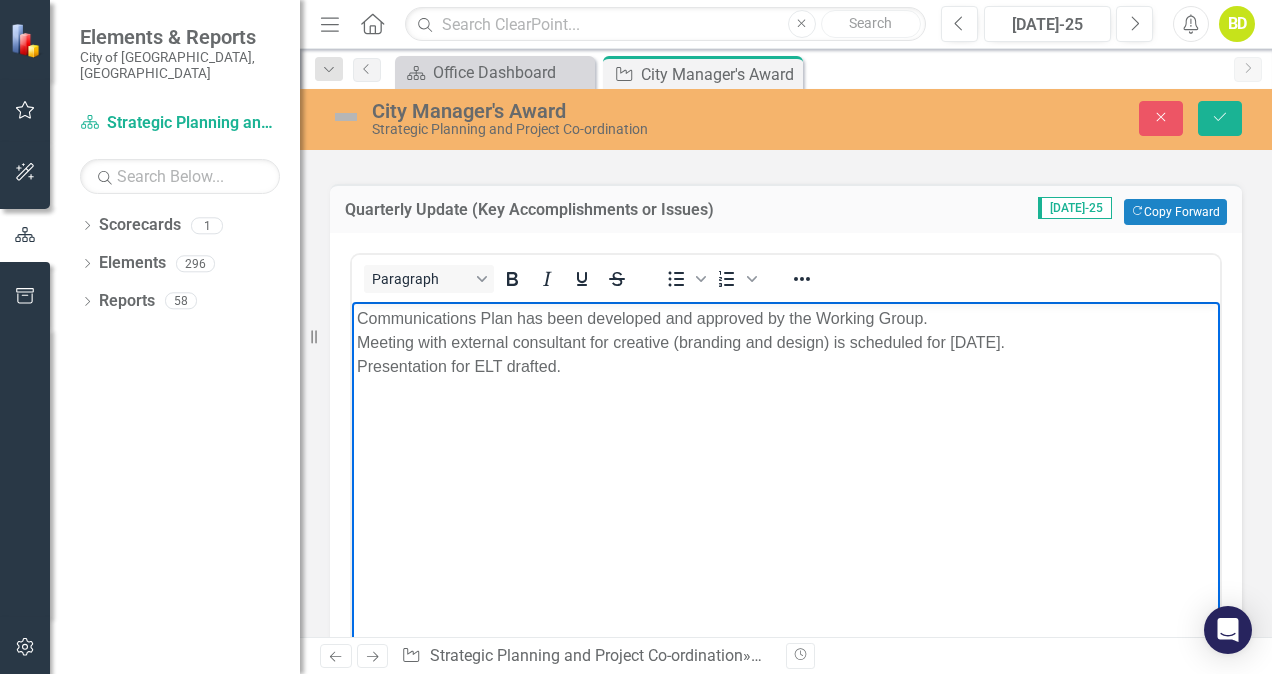 click on "Communications Plan has been developed and approved by the Working Group." at bounding box center [786, 319] 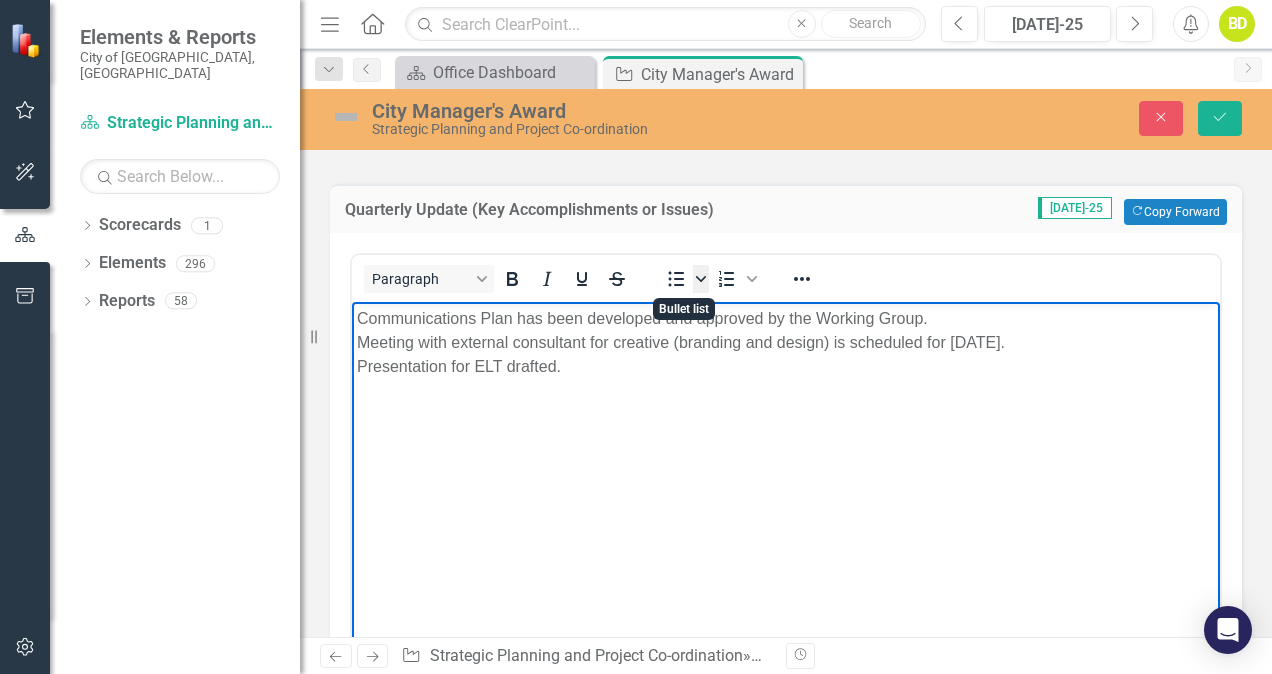 type 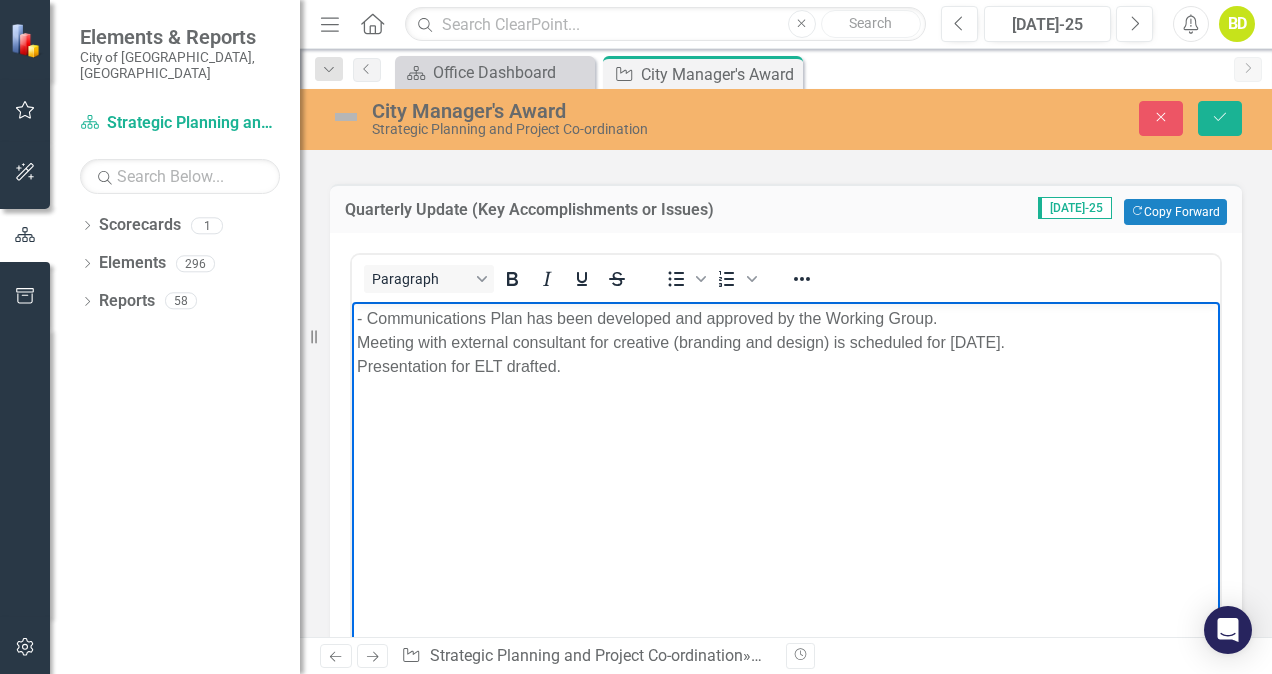 click on "Meeting with external consultant for creative (branding and design) is scheduled for [DATE]." at bounding box center [786, 343] 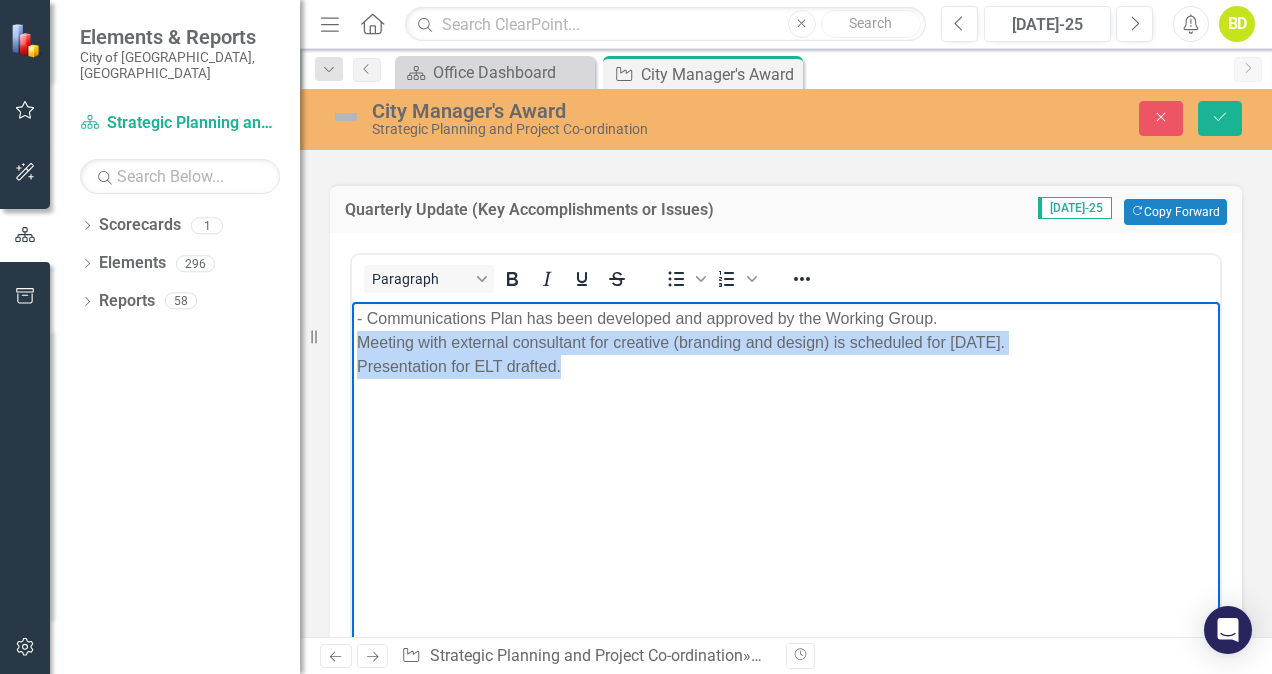 drag, startPoint x: 358, startPoint y: 342, endPoint x: 1623, endPoint y: 680, distance: 1309.3773 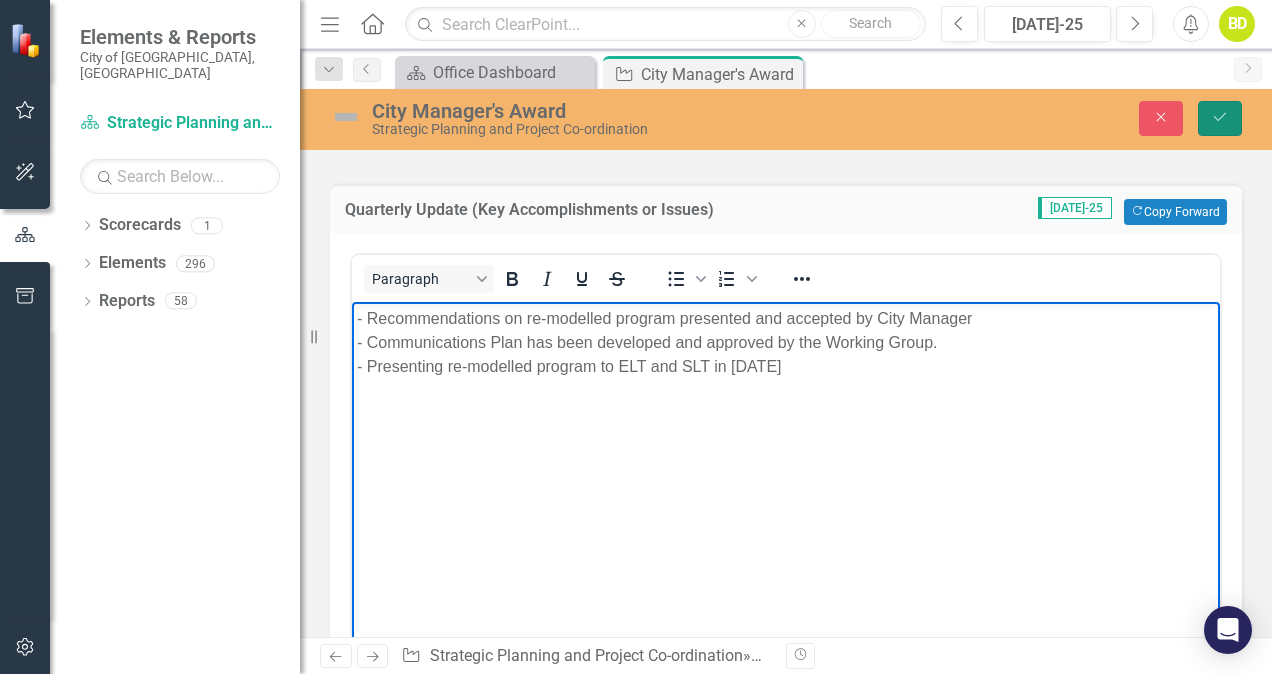 click on "Save" 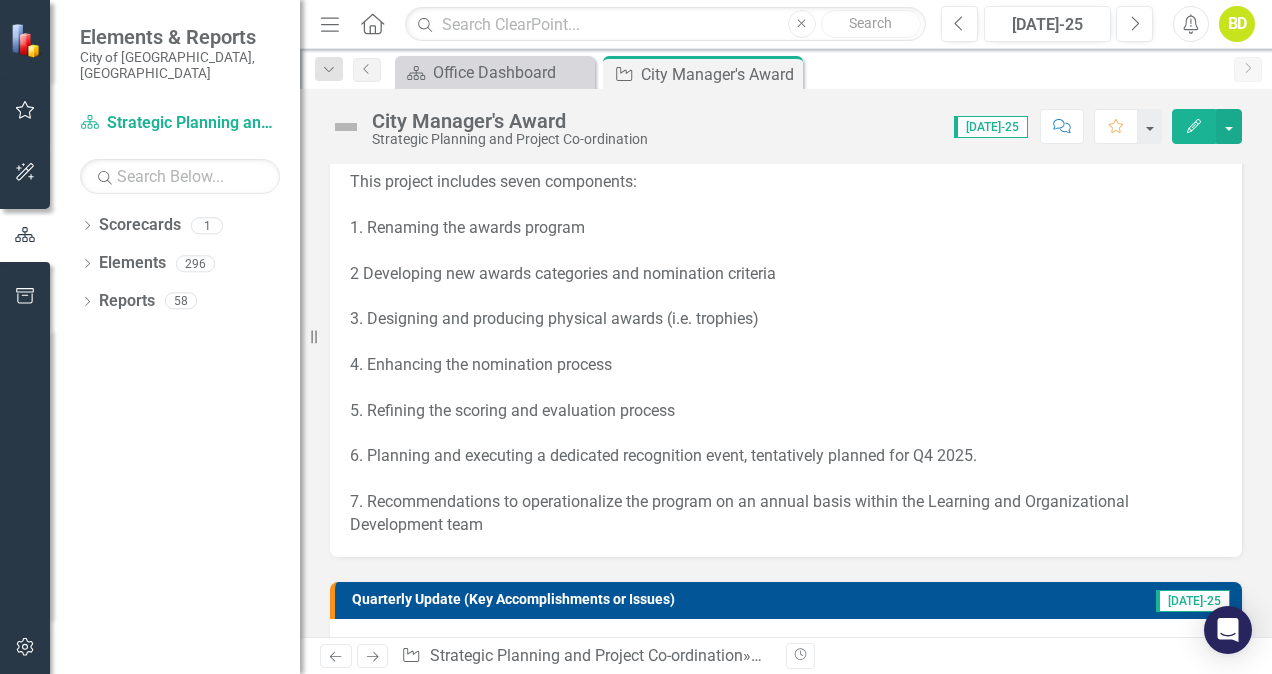 scroll, scrollTop: 154, scrollLeft: 0, axis: vertical 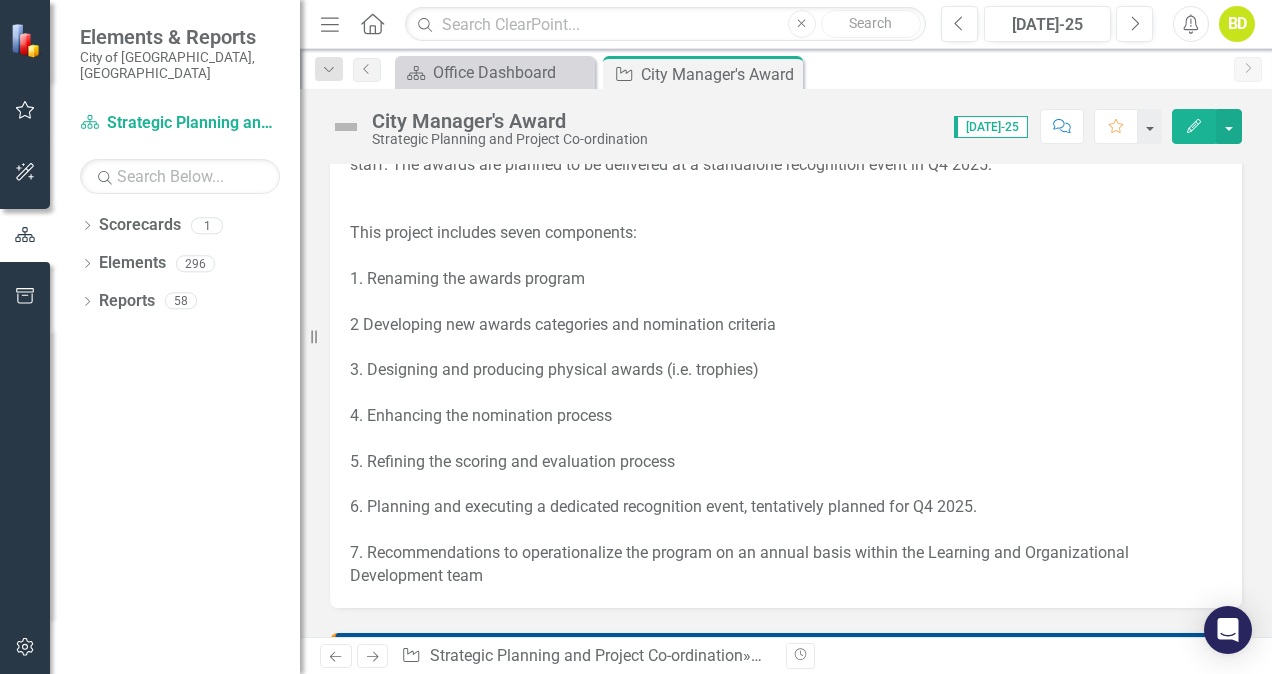 click at bounding box center [346, 127] 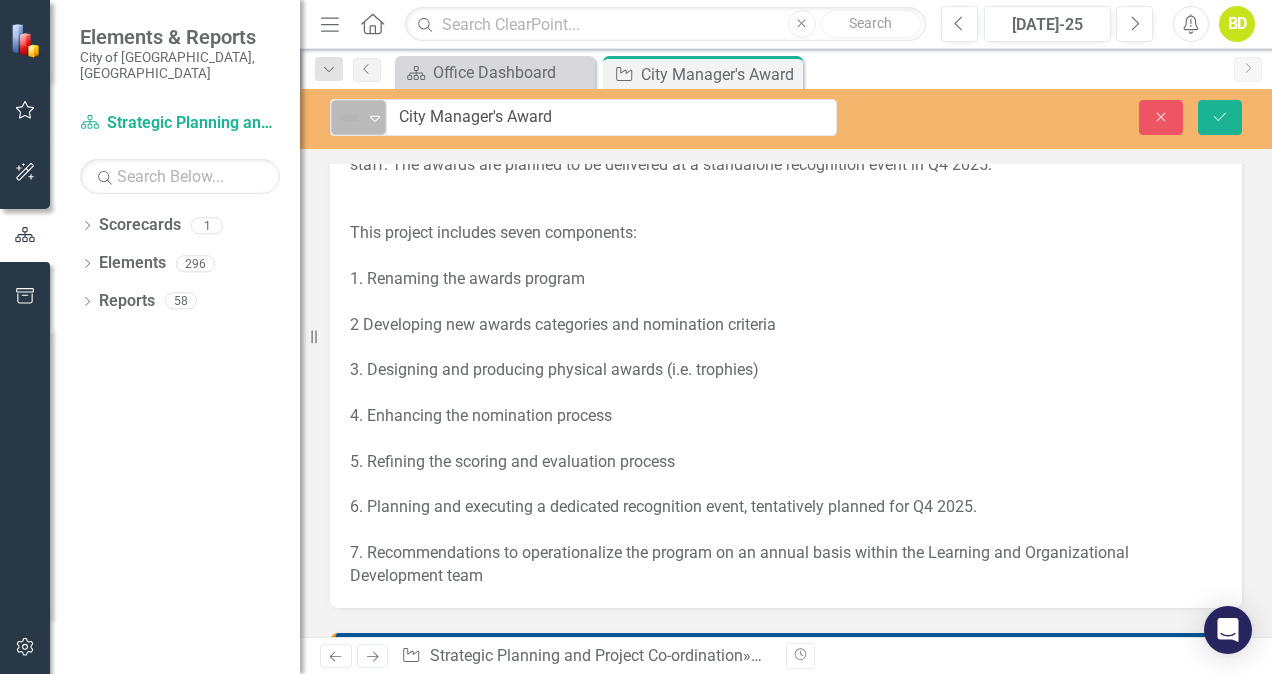 click at bounding box center [349, 118] 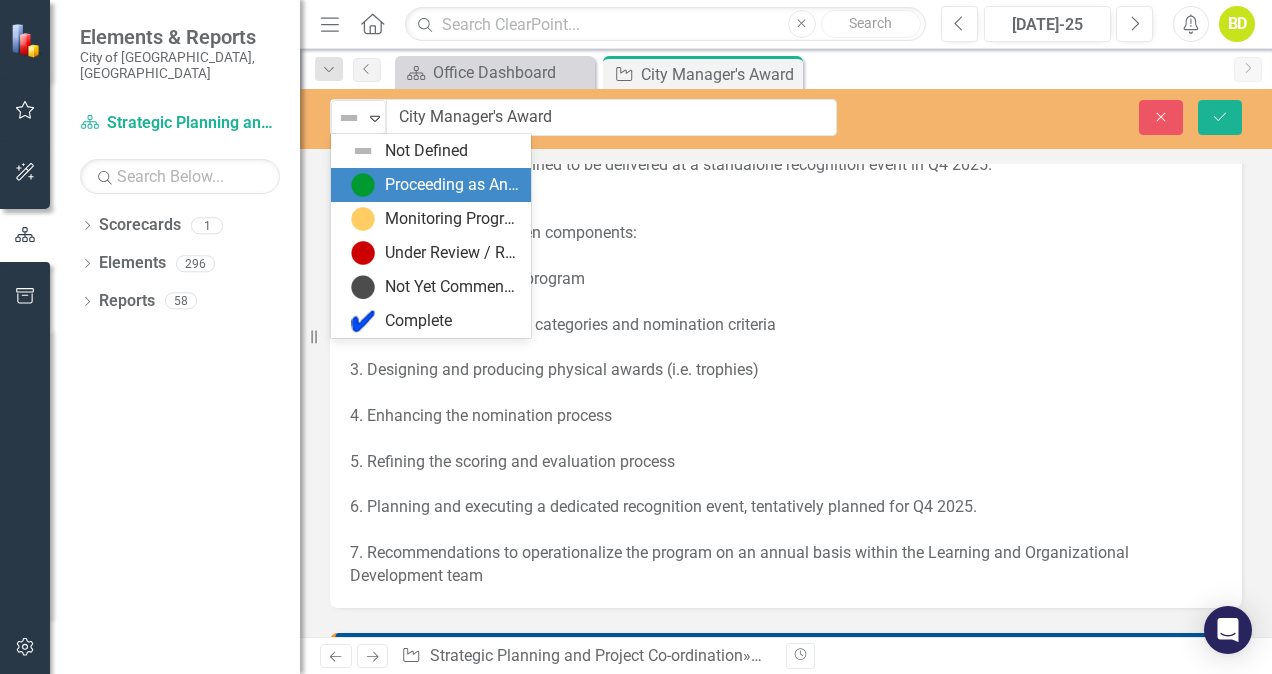 click on "Proceeding as Anticipated" at bounding box center (435, 185) 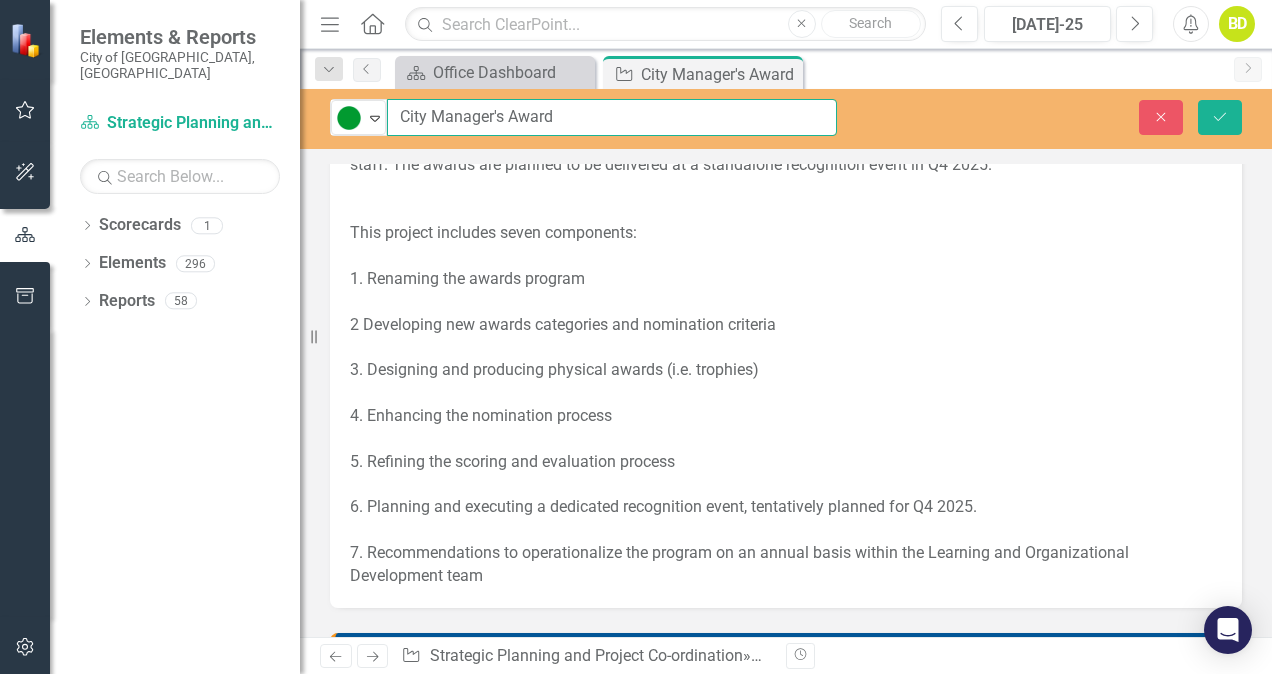 click on "City Manager's Award" at bounding box center [612, 117] 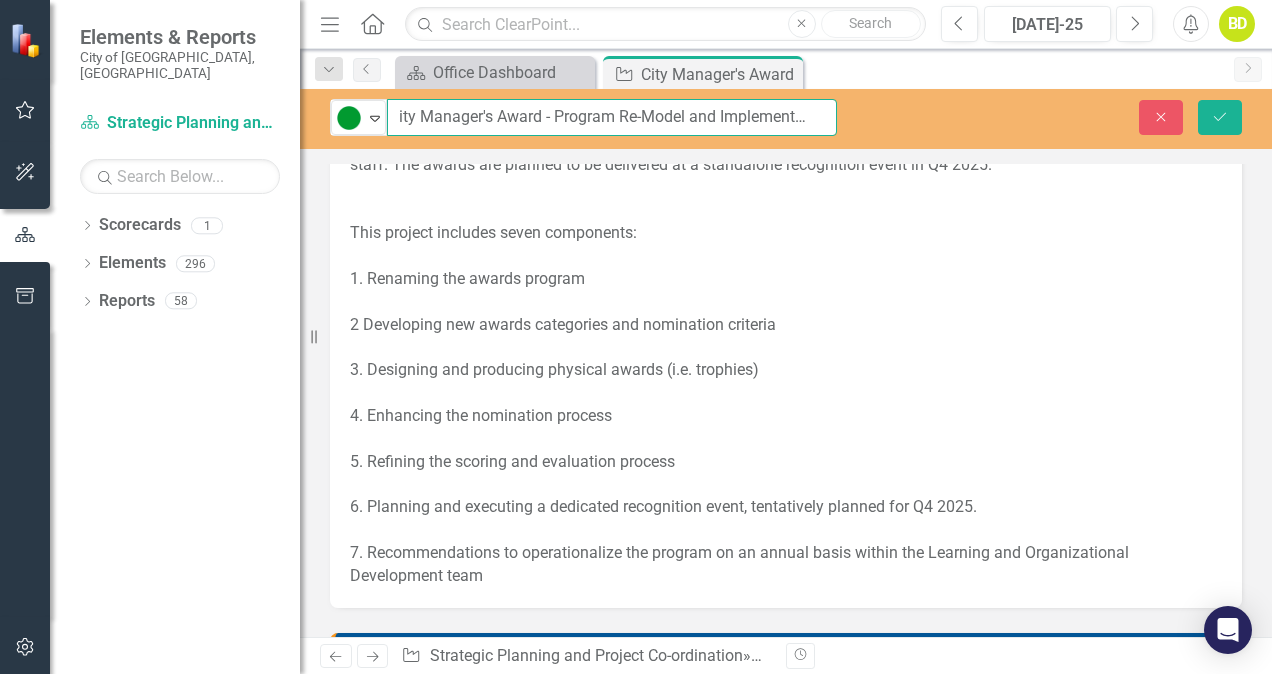 scroll, scrollTop: 0, scrollLeft: 20, axis: horizontal 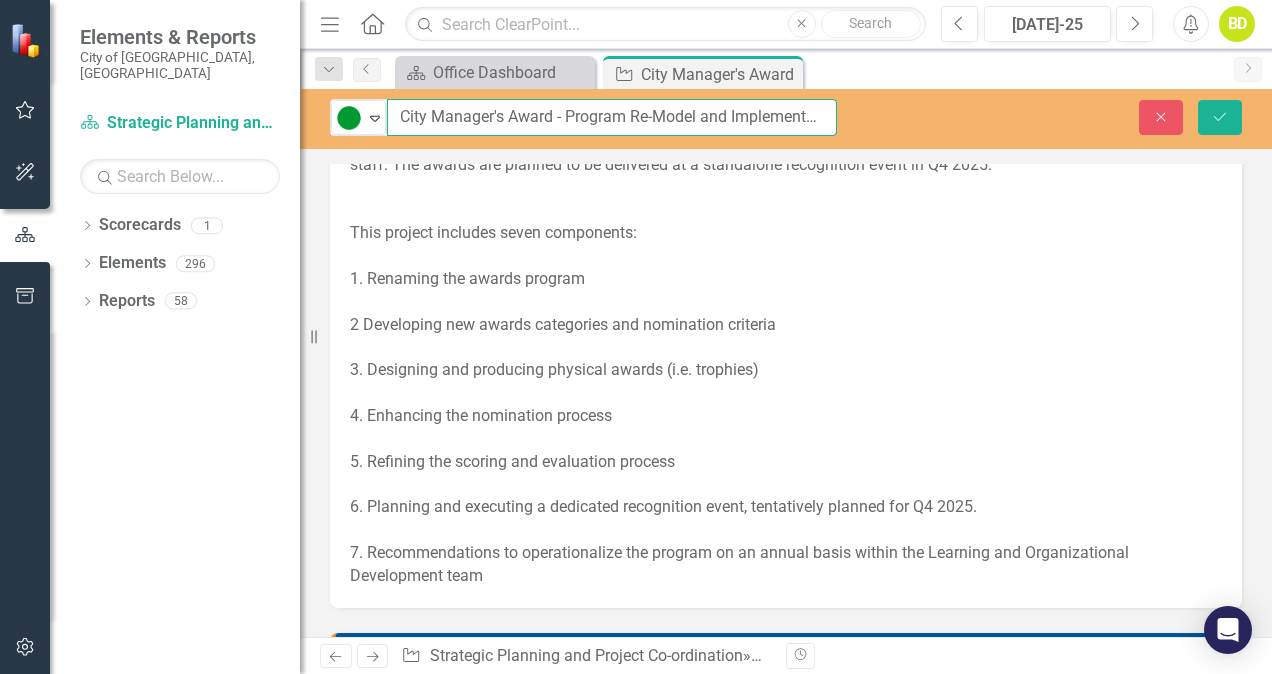 click on "City Manager's Award - Program Re-Model and Implementation" at bounding box center [612, 117] 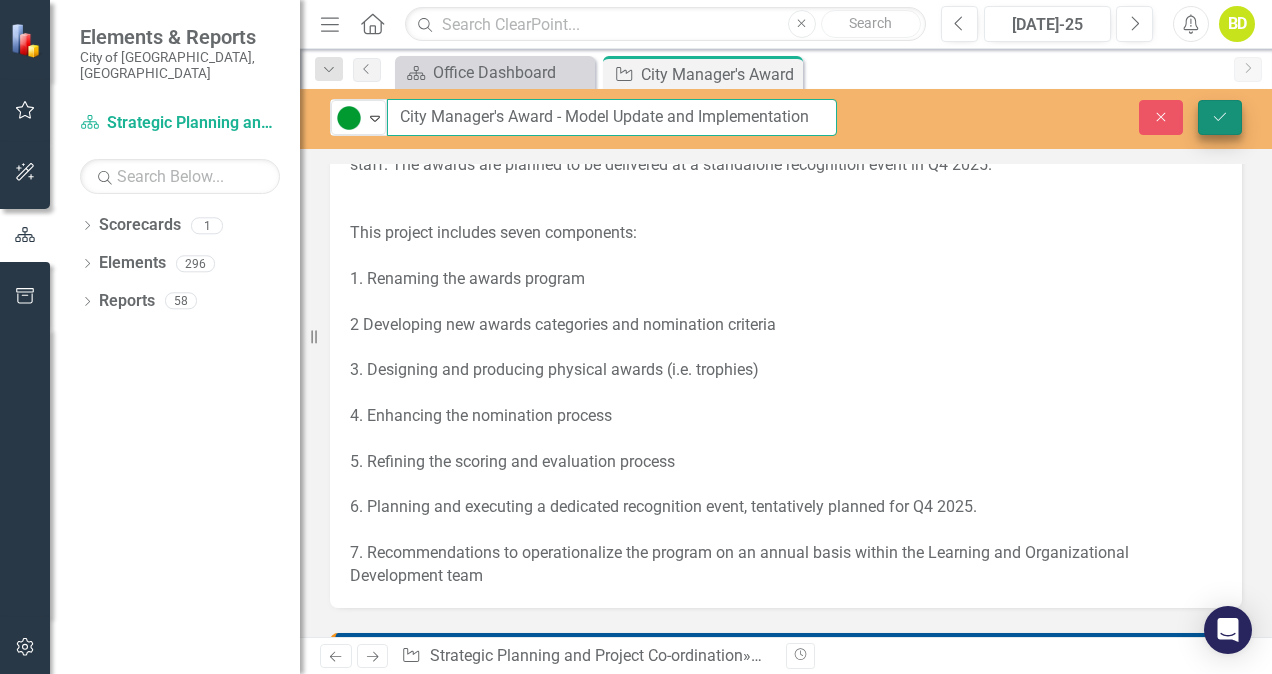 type on "City Manager's Award - Model Update and Implementation" 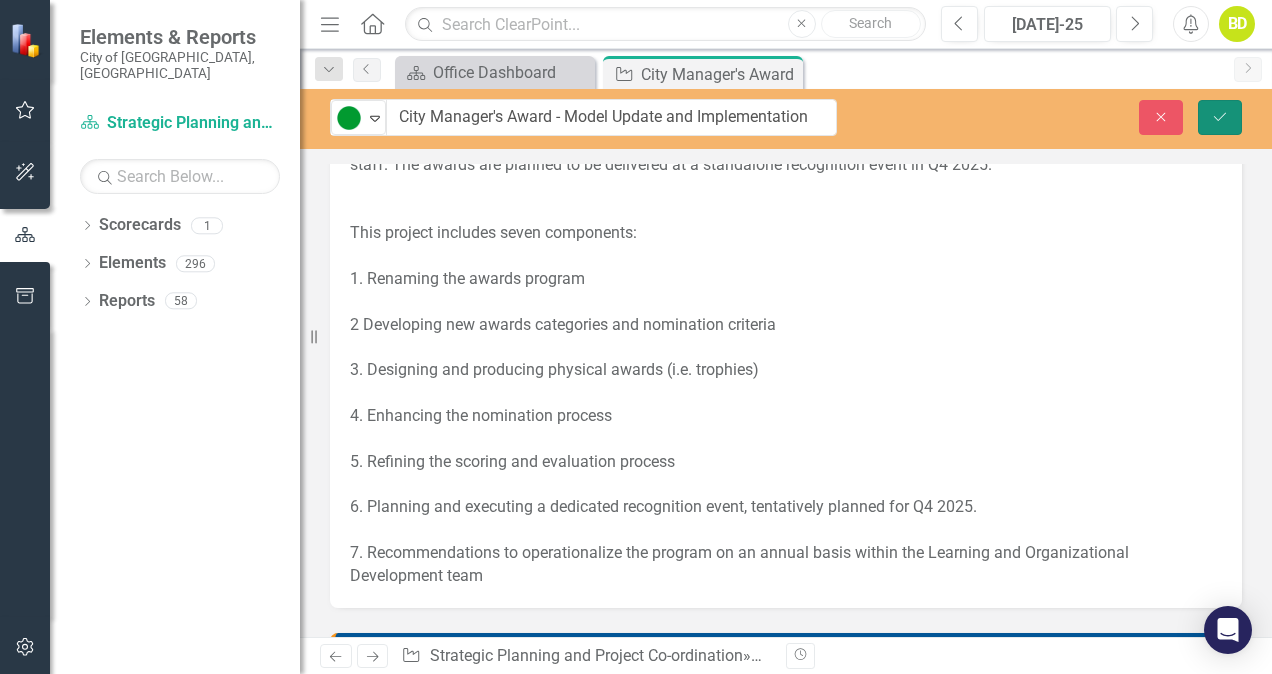 click on "Save" 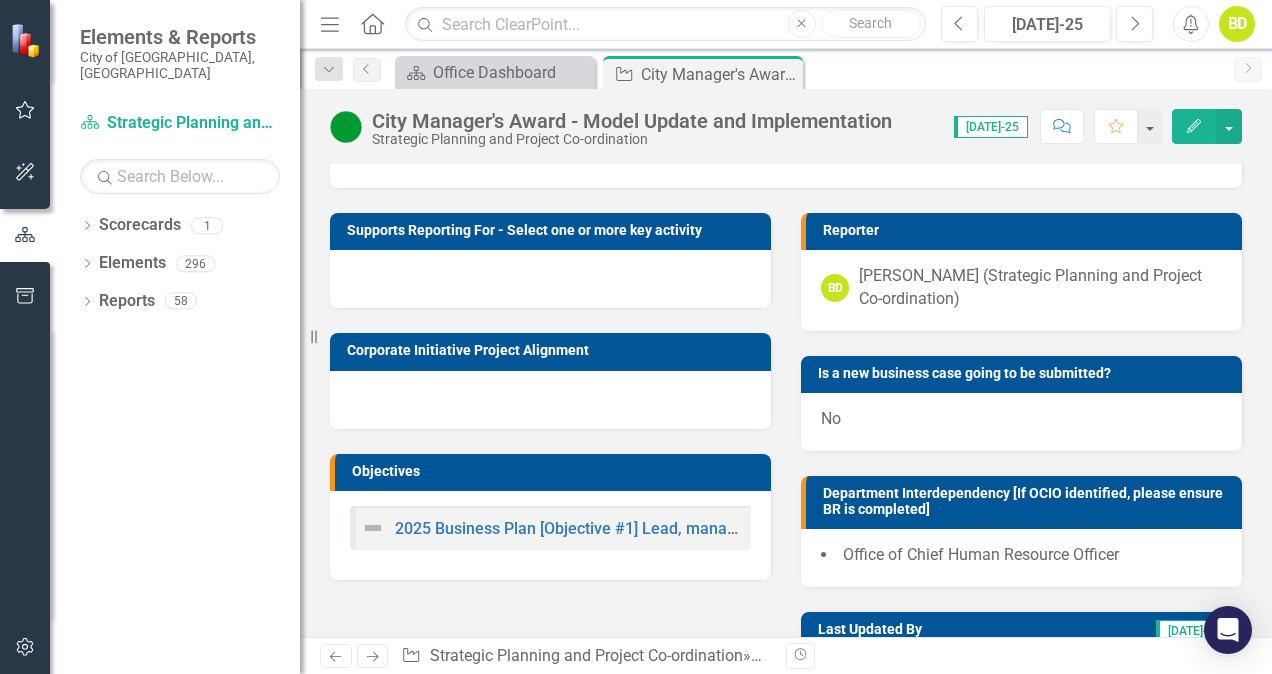 scroll, scrollTop: 744, scrollLeft: 0, axis: vertical 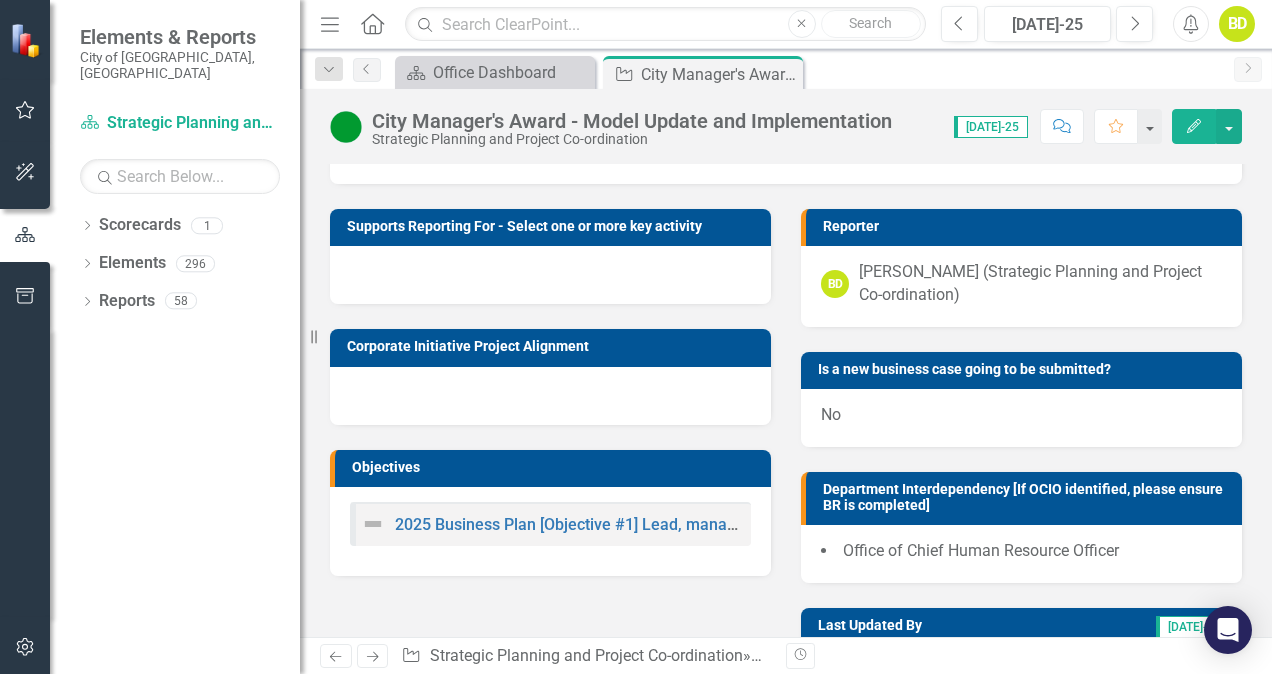 click at bounding box center [550, 275] 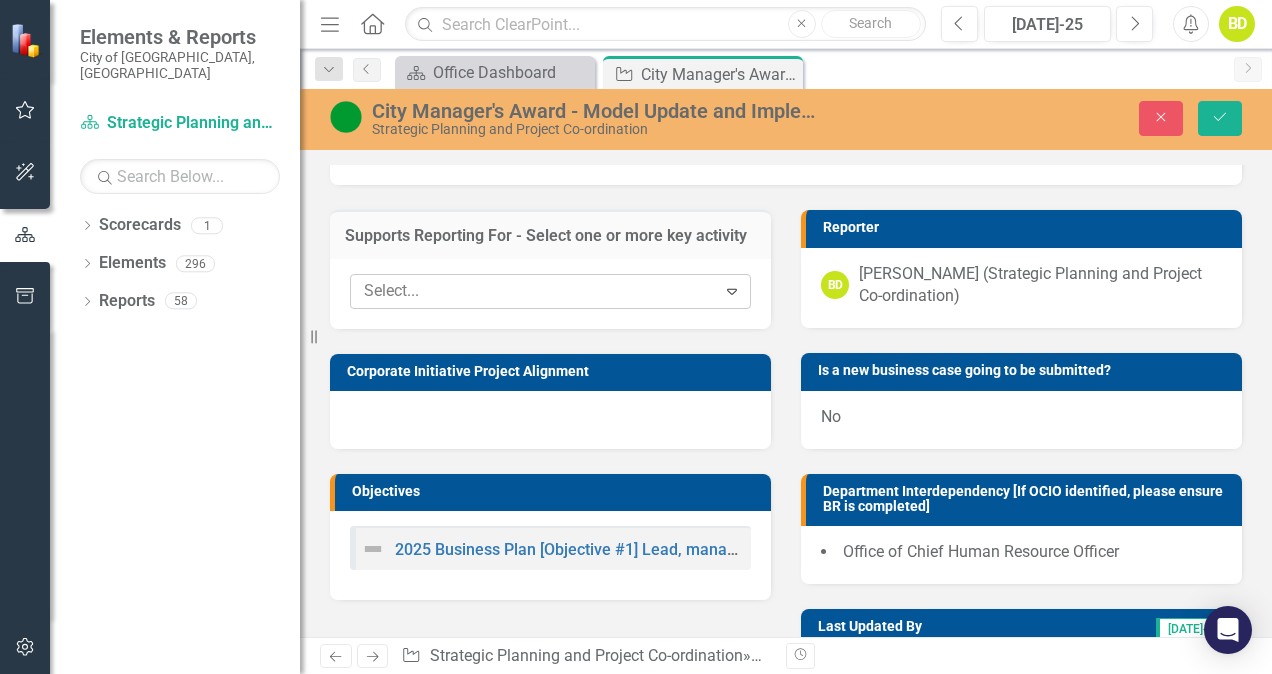 click on "Expand" 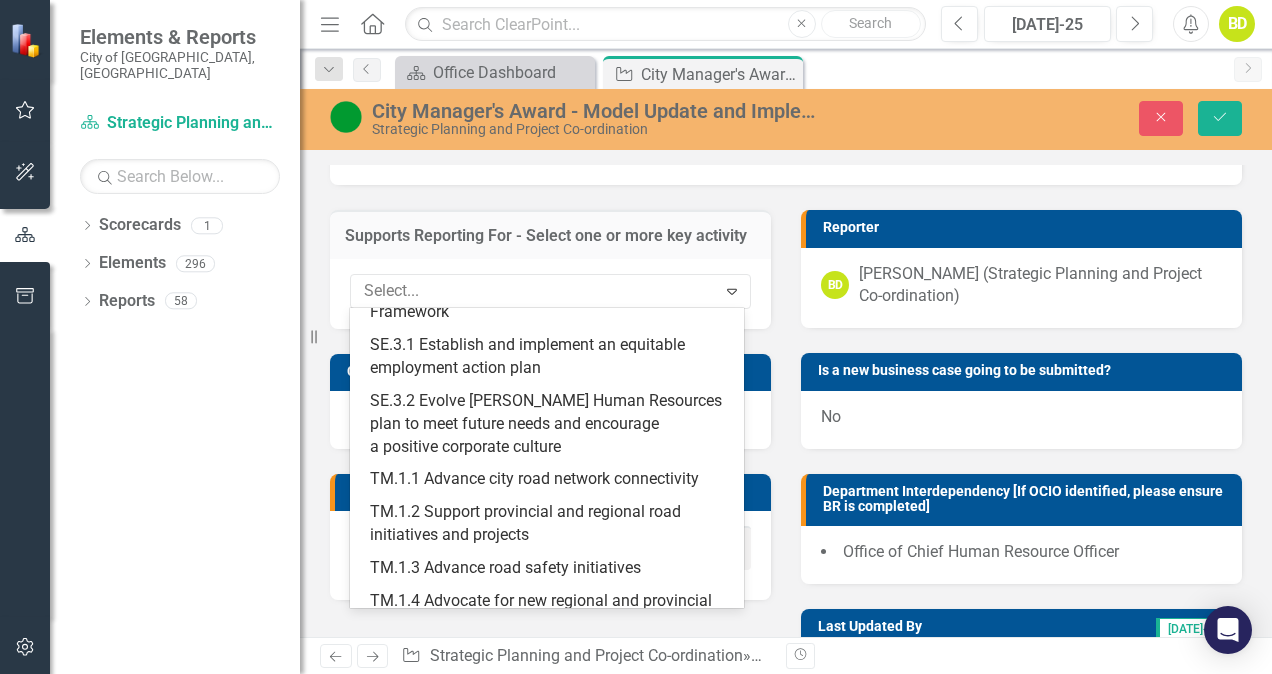 scroll, scrollTop: 3279, scrollLeft: 0, axis: vertical 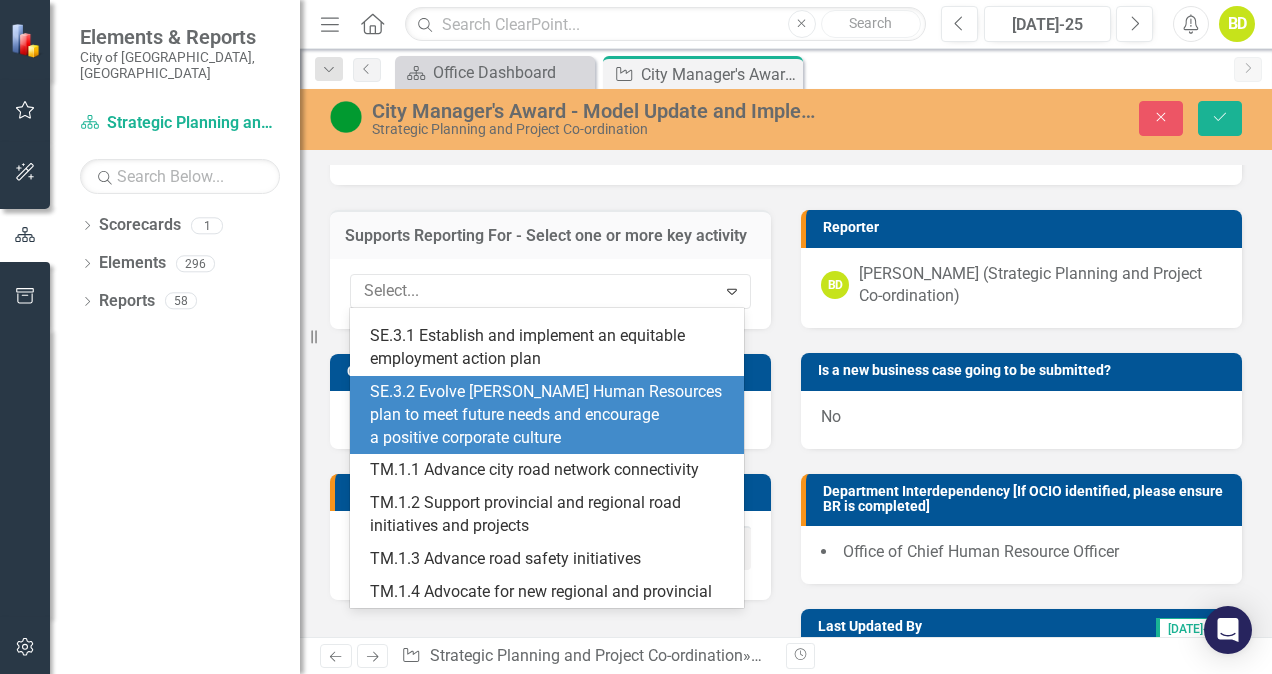 click on "SE.3.2 Evolve [PERSON_NAME] Human Resources plan to meet future needs and encourage a positive corporate culture" at bounding box center [551, 415] 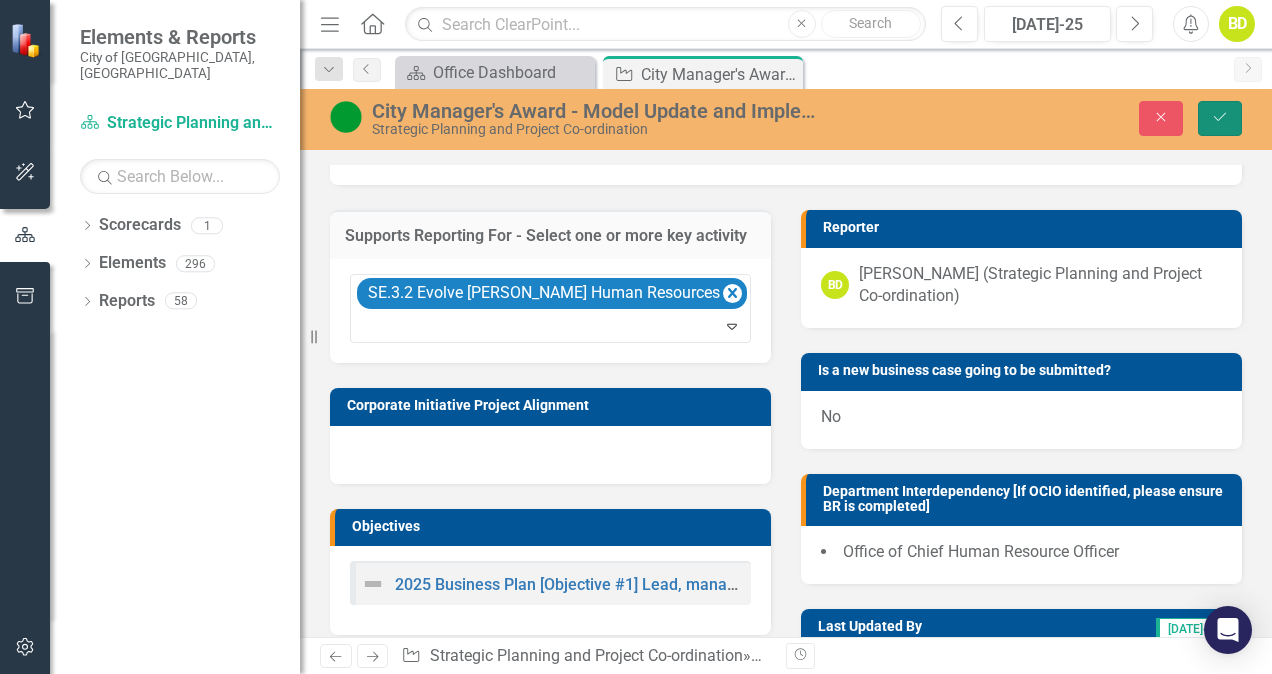 click on "Save" at bounding box center [1220, 118] 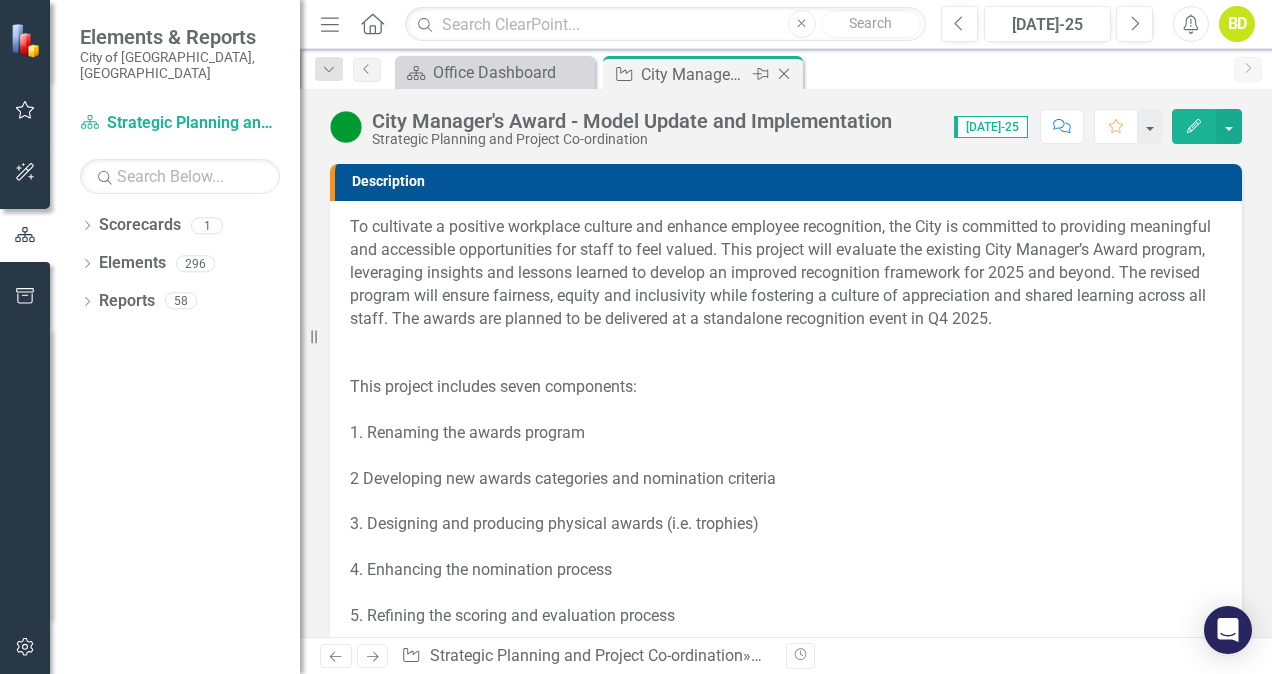 click on "Close" 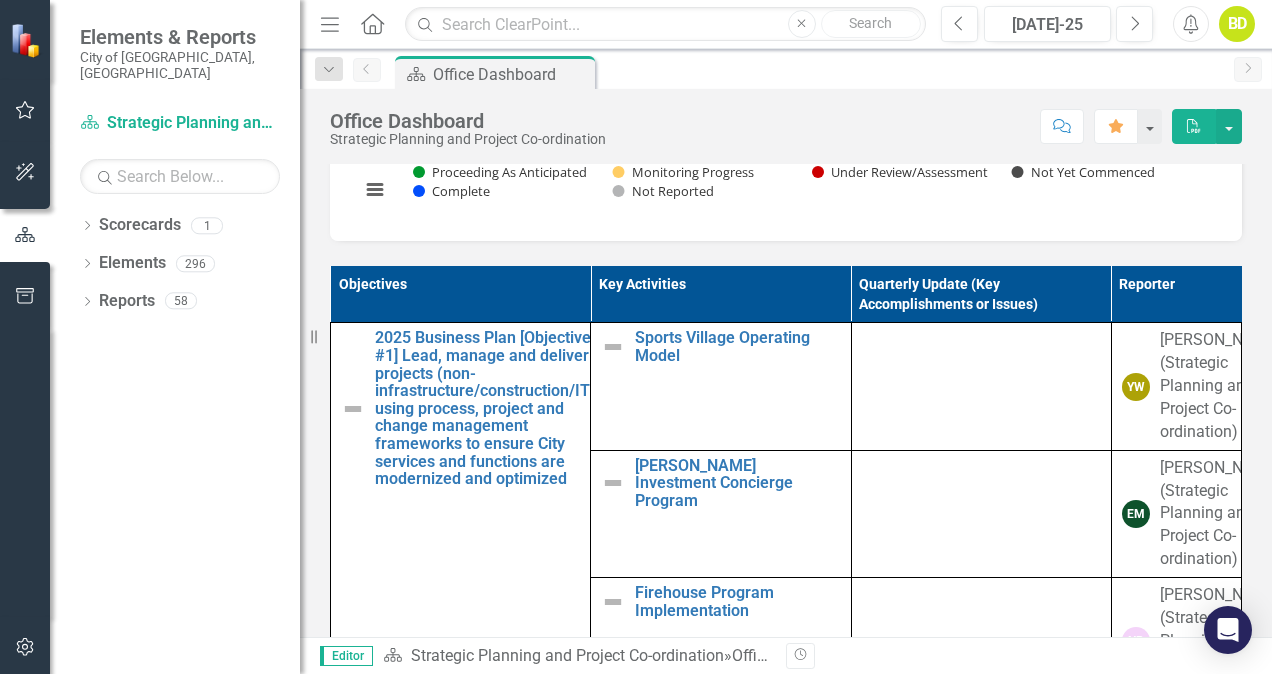 scroll, scrollTop: 1060, scrollLeft: 0, axis: vertical 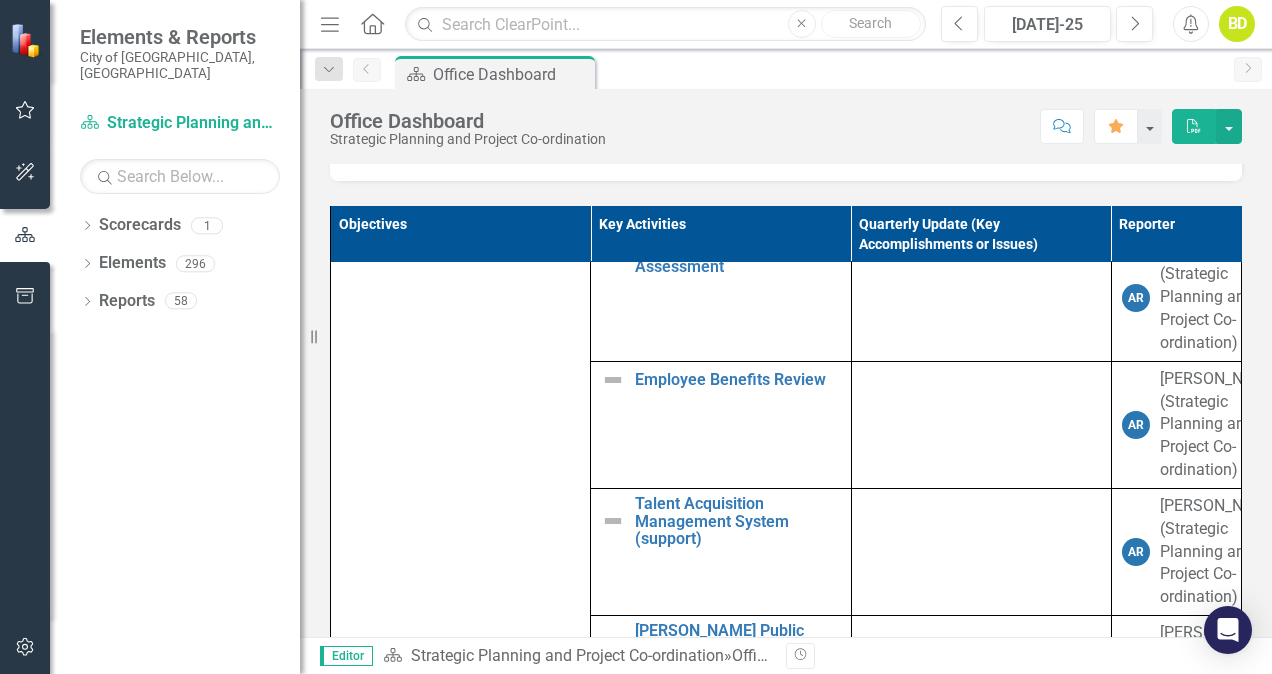 click on "Environmental, Social, and Governance Audit" at bounding box center (737, -155) 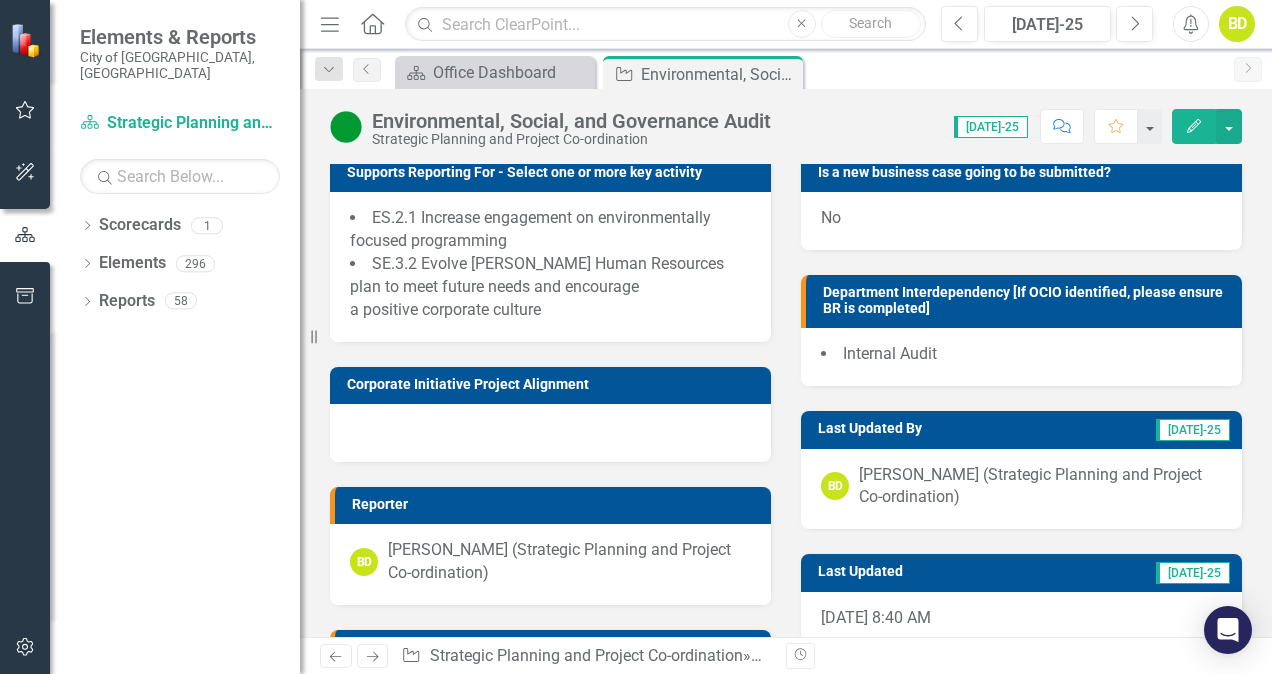 scroll, scrollTop: 328, scrollLeft: 0, axis: vertical 